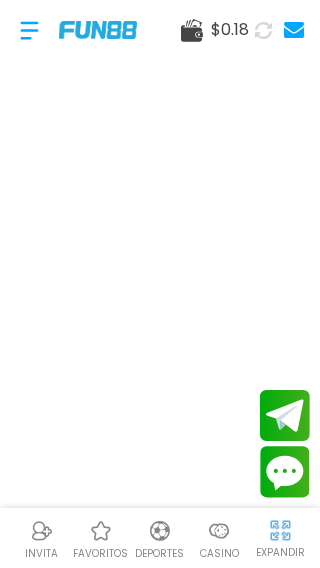 scroll, scrollTop: 0, scrollLeft: 0, axis: both 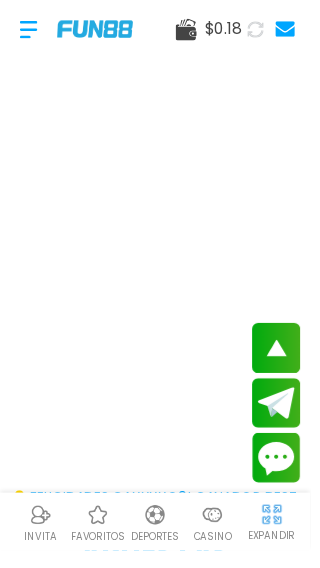 click on "Casino" at bounding box center (219, 553) 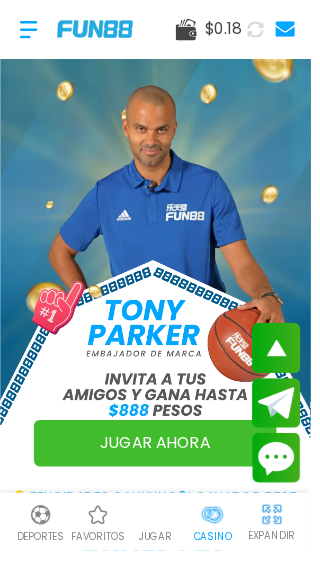 click at bounding box center [219, 531] 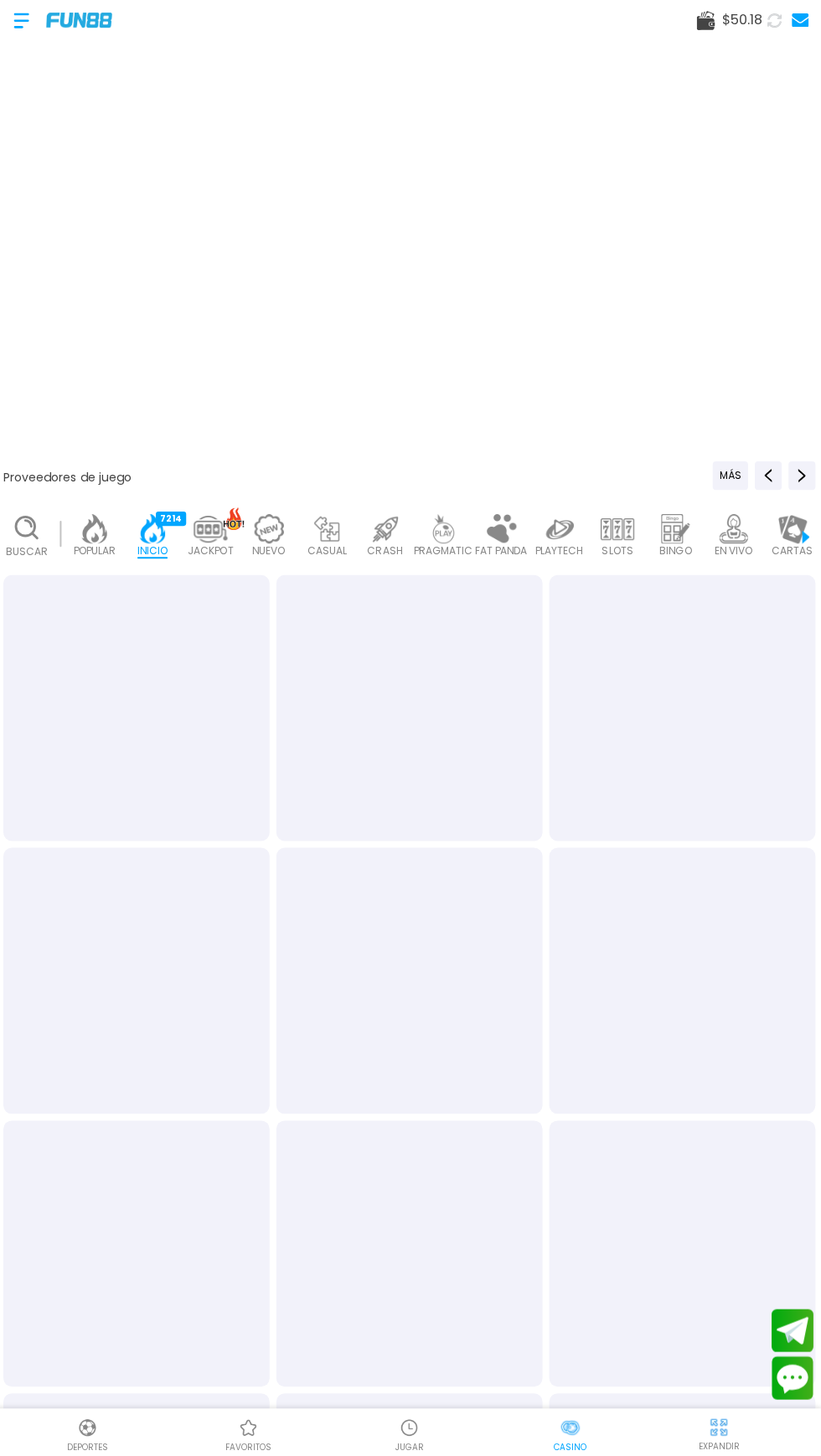 scroll, scrollTop: 0, scrollLeft: 0, axis: both 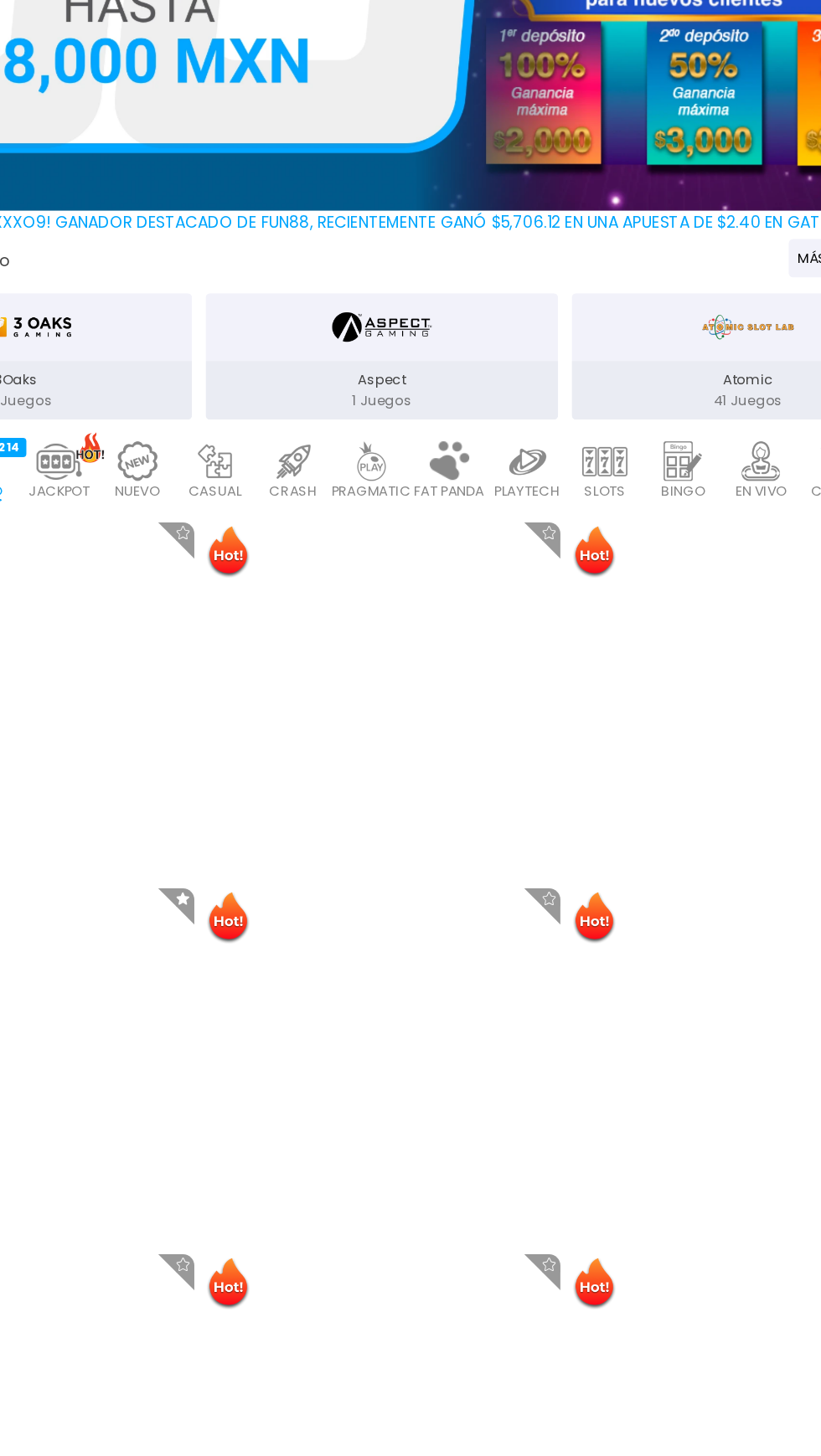 click at bounding box center [576, 646] 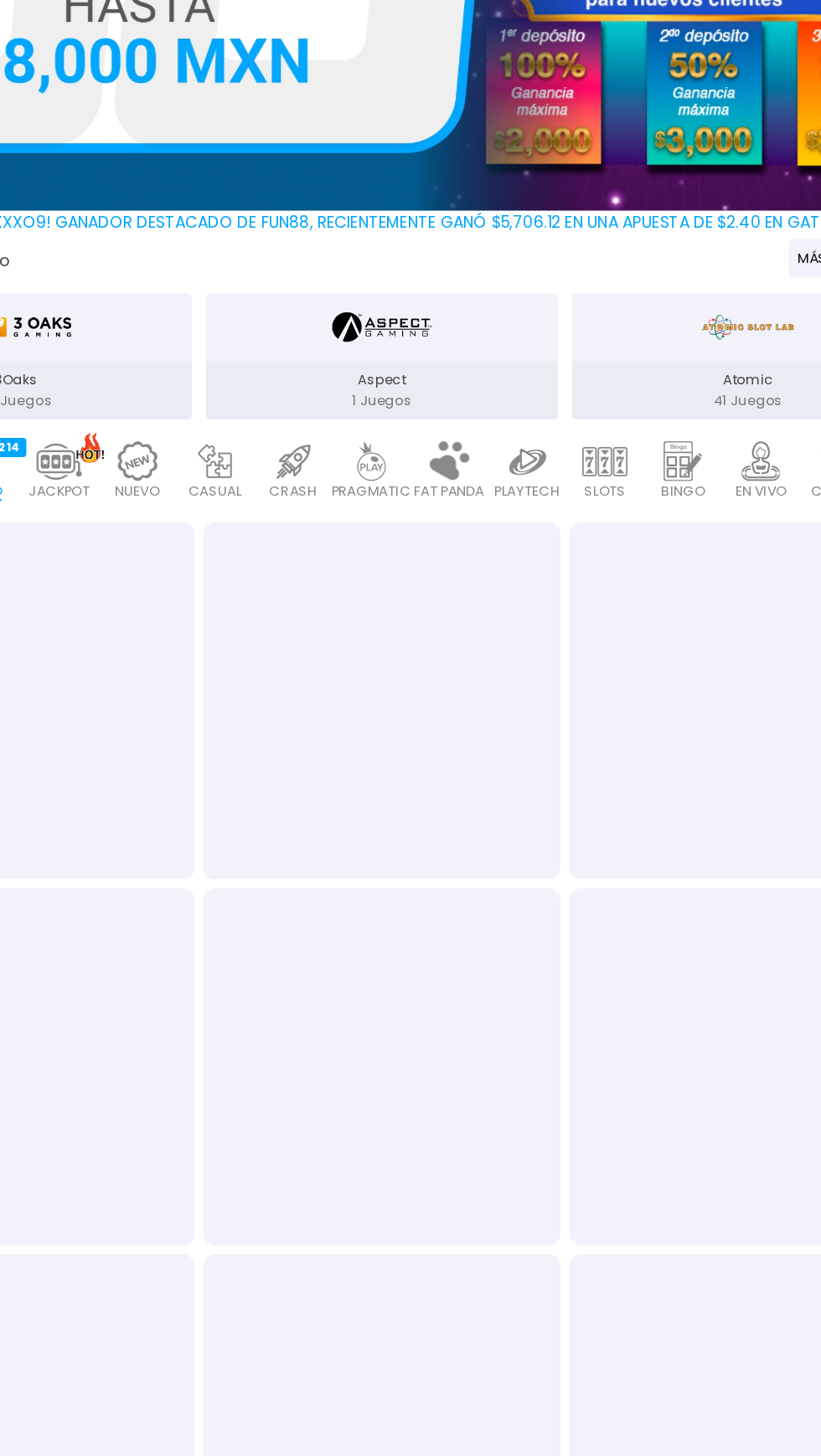 click at bounding box center (576, 646) 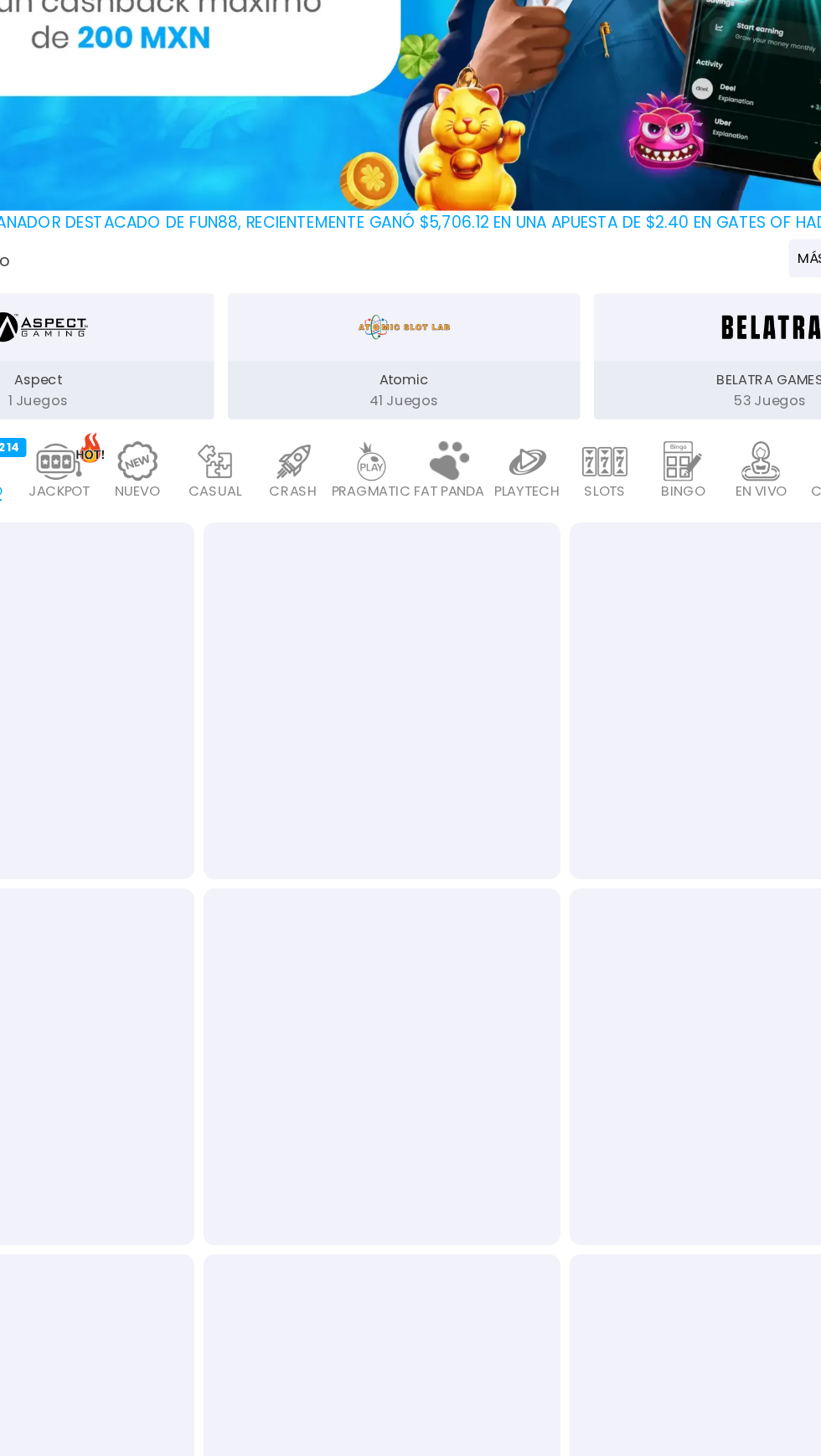 click on "SLOTS" at bounding box center [576, 668] 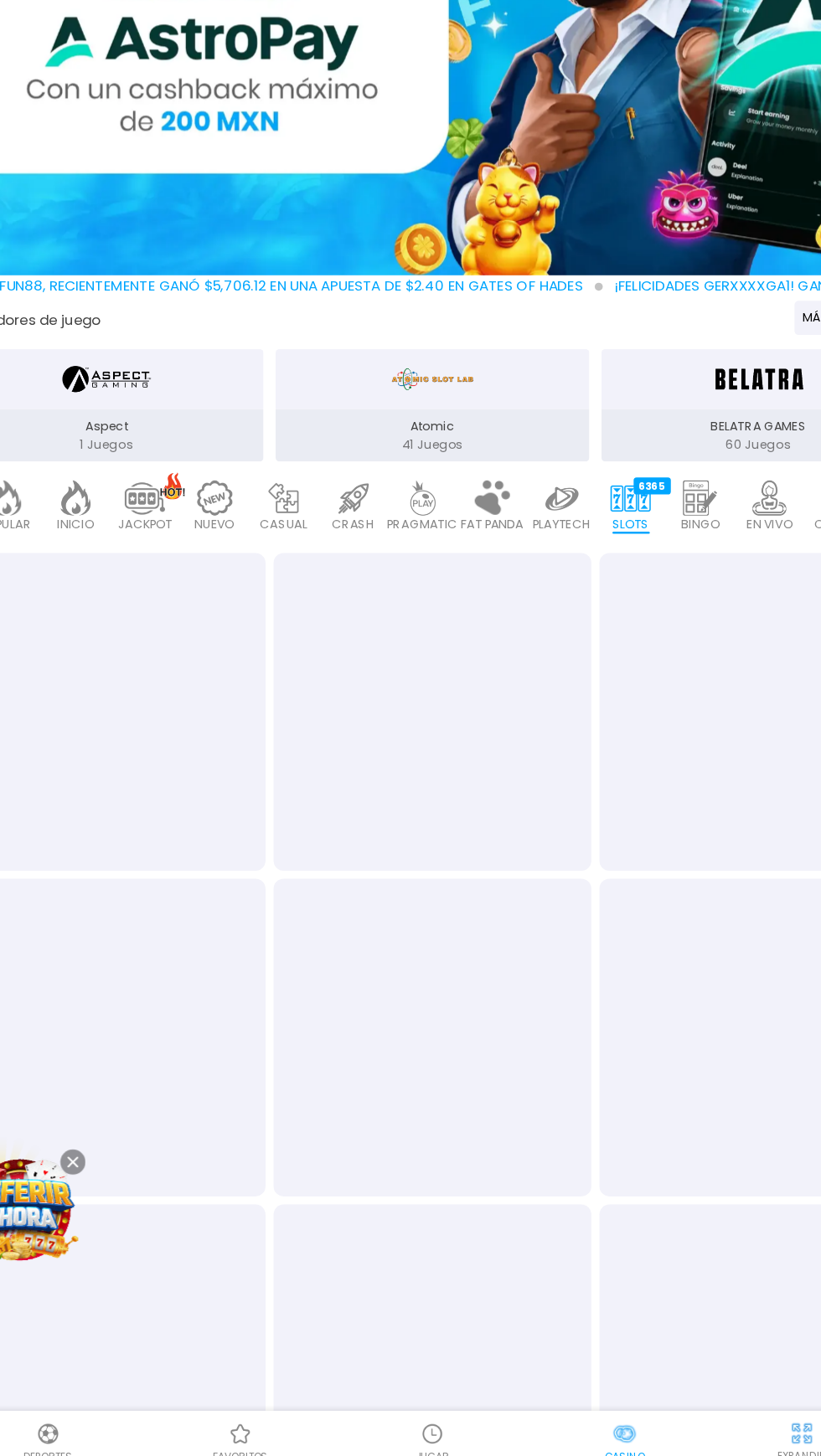 click at bounding box center [576, 646] 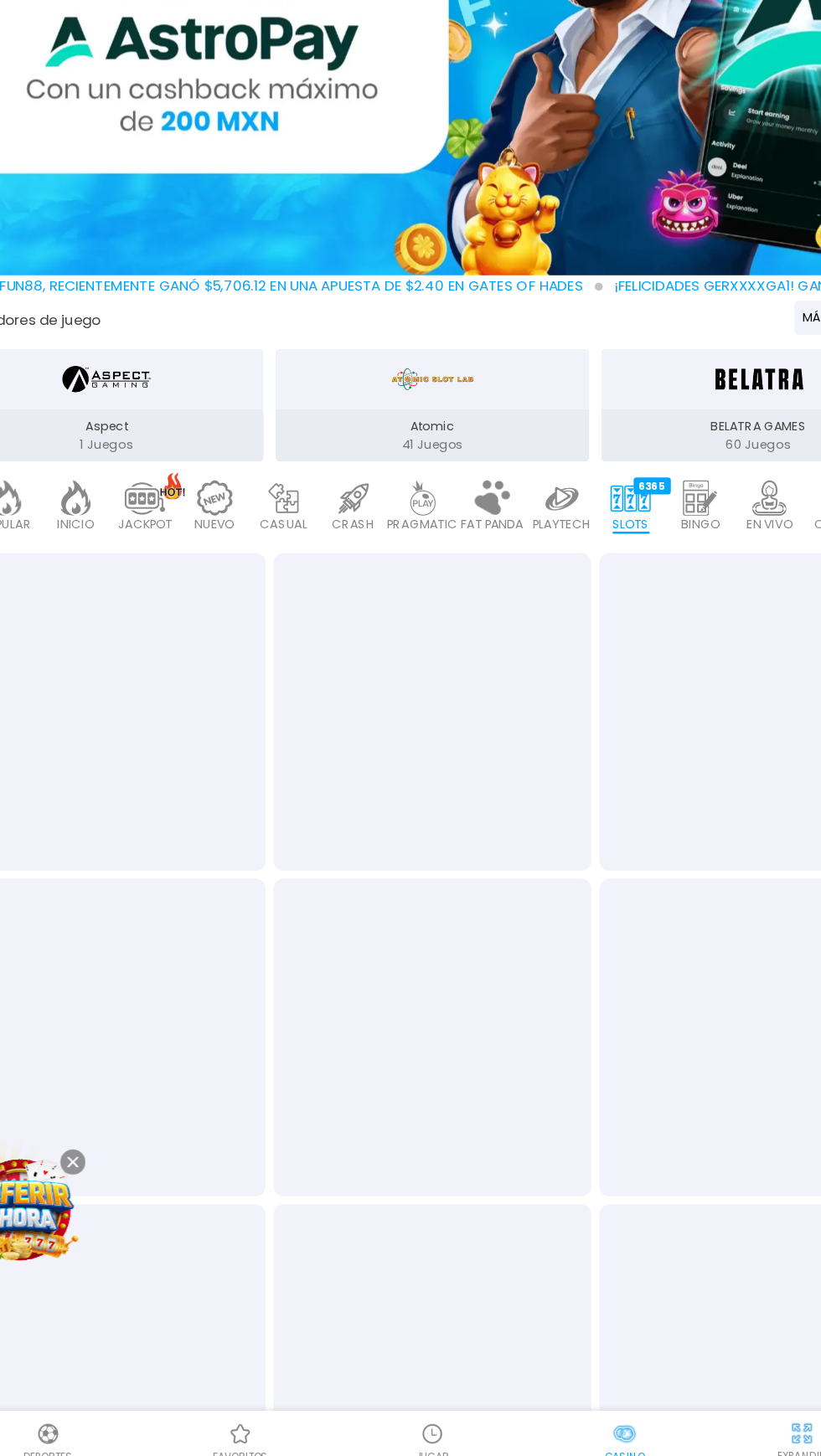 click at bounding box center [576, 646] 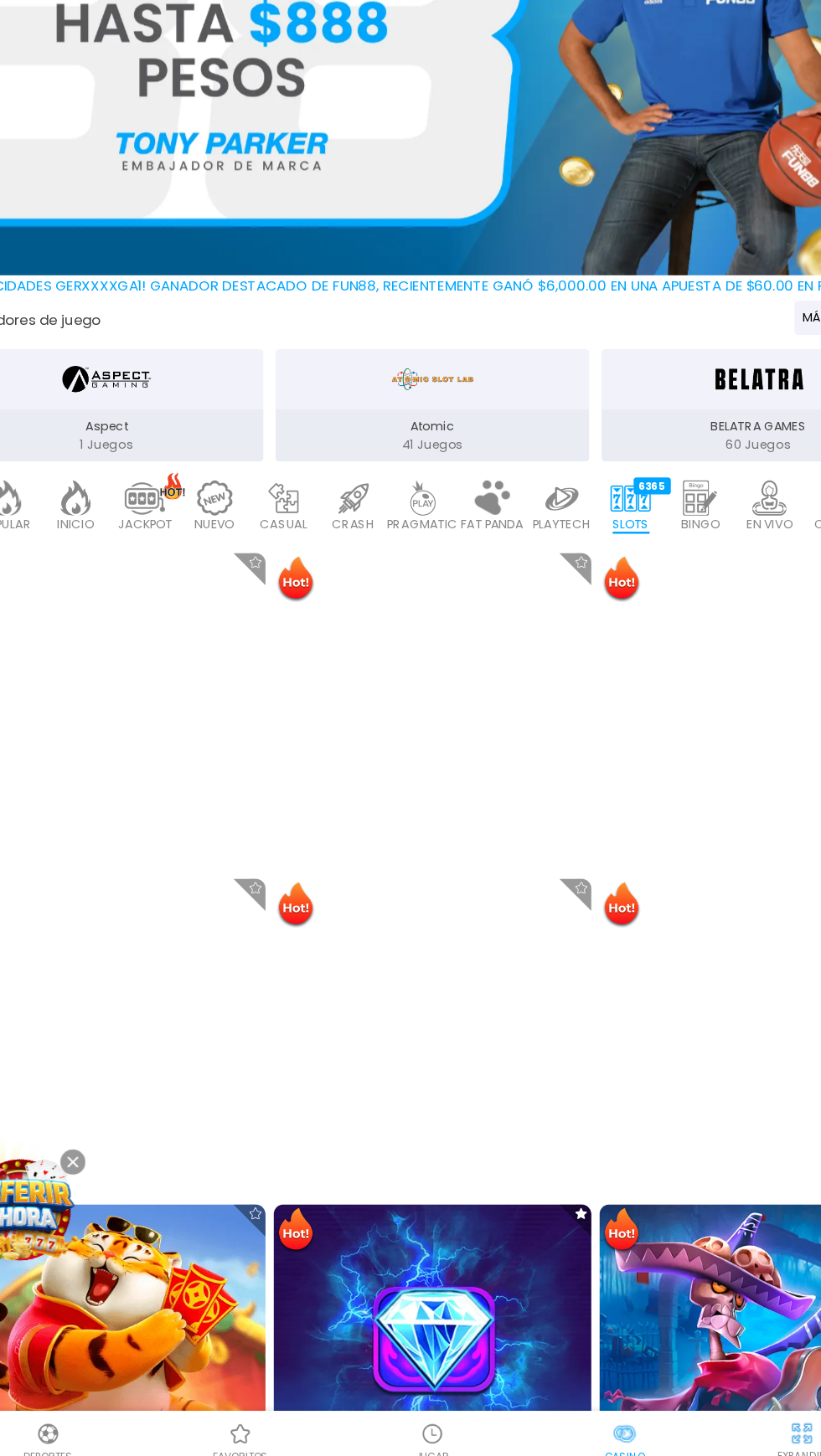 scroll, scrollTop: 2, scrollLeft: 0, axis: vertical 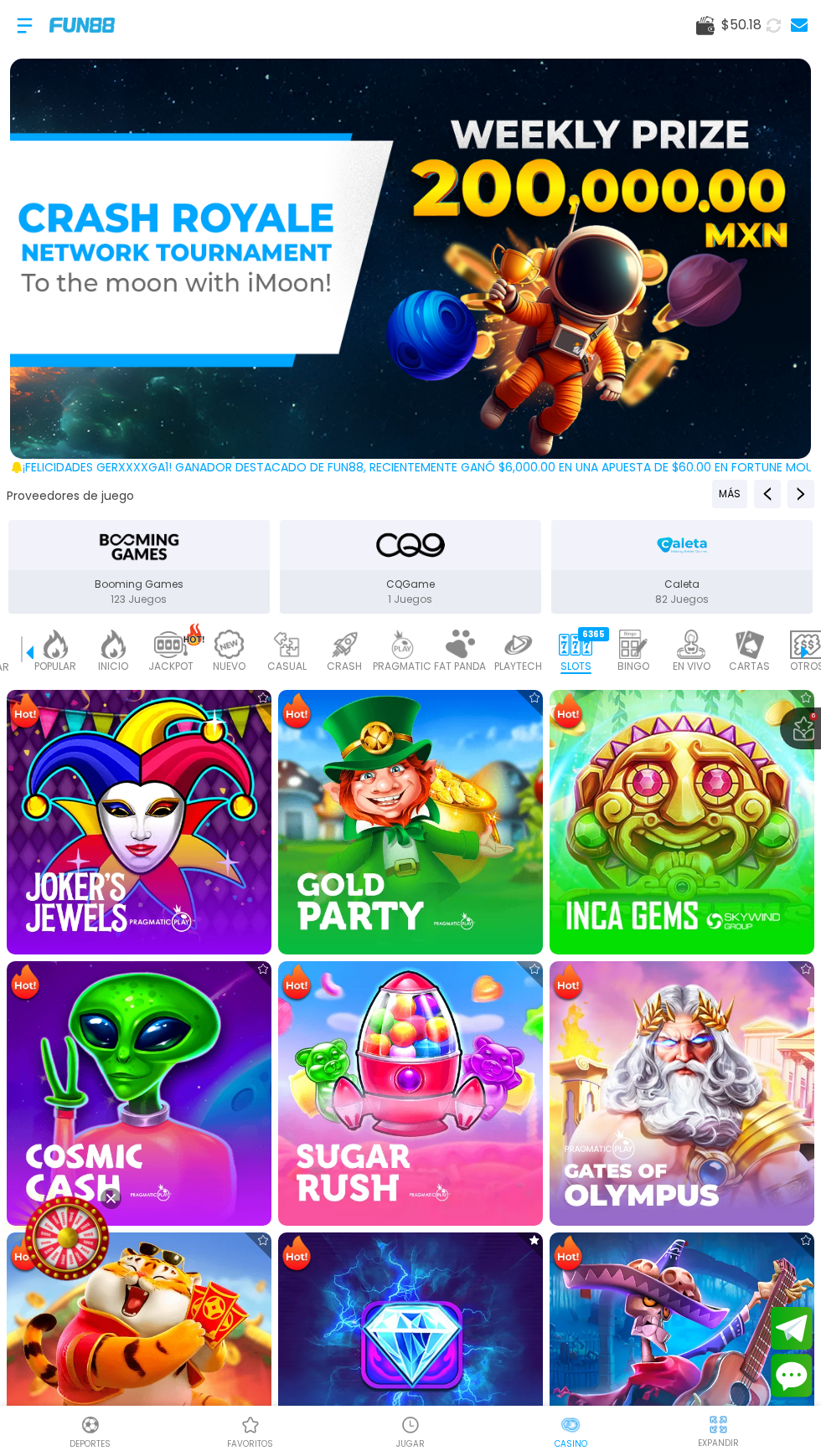 click at bounding box center [682, 545] 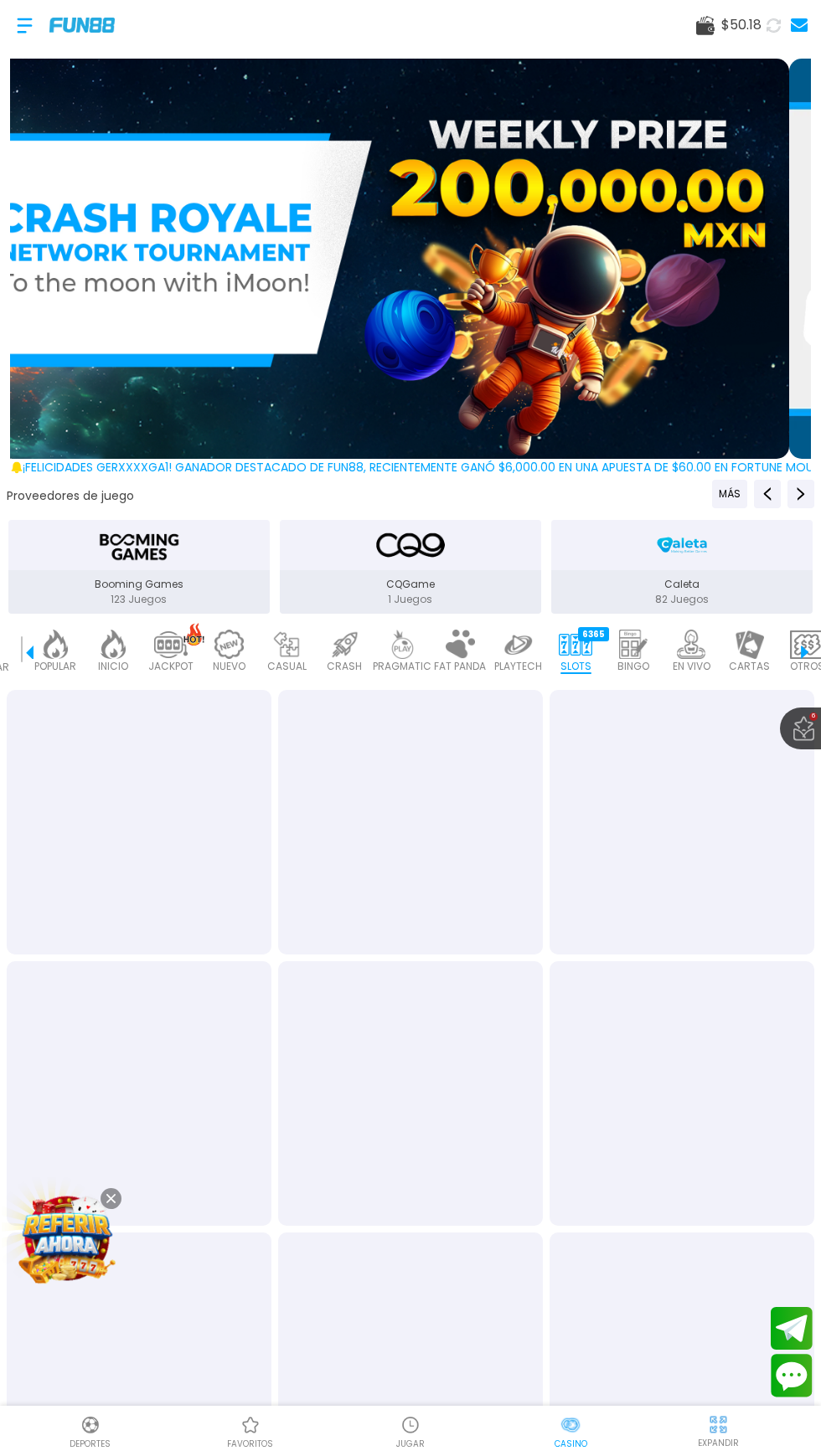 scroll, scrollTop: 0, scrollLeft: 60, axis: horizontal 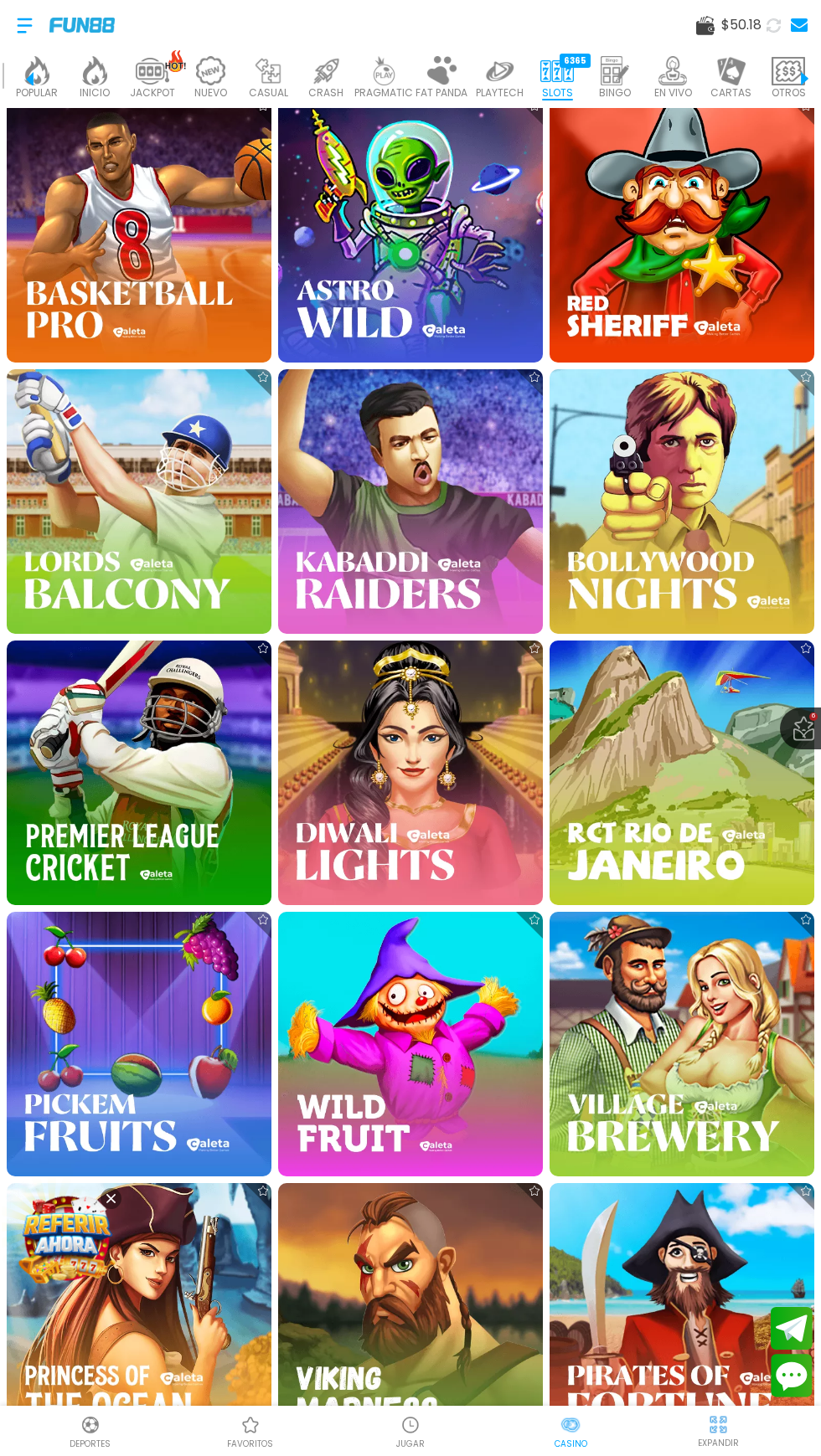 click at bounding box center [139, 1315] 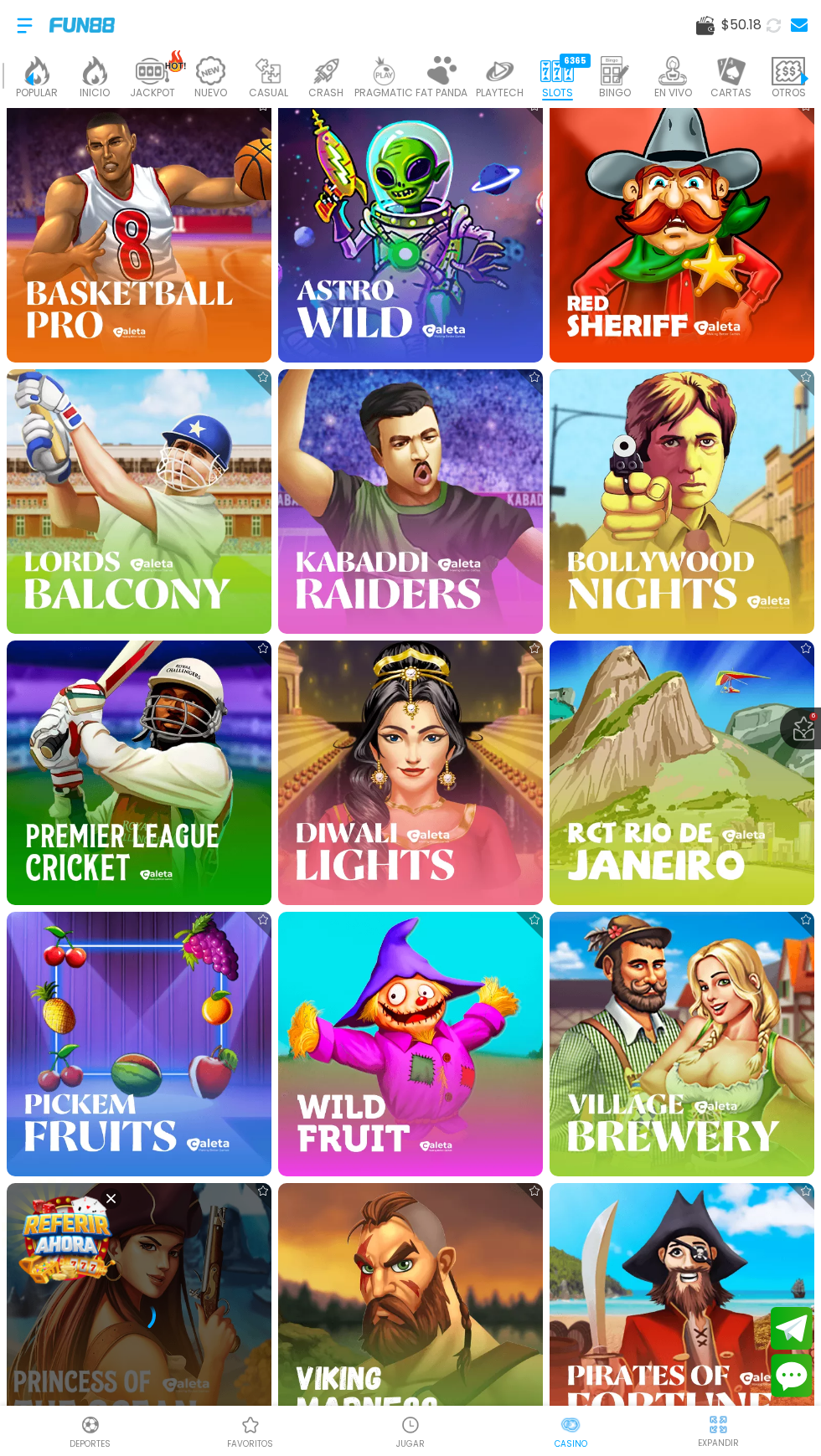 scroll, scrollTop: 1277, scrollLeft: 0, axis: vertical 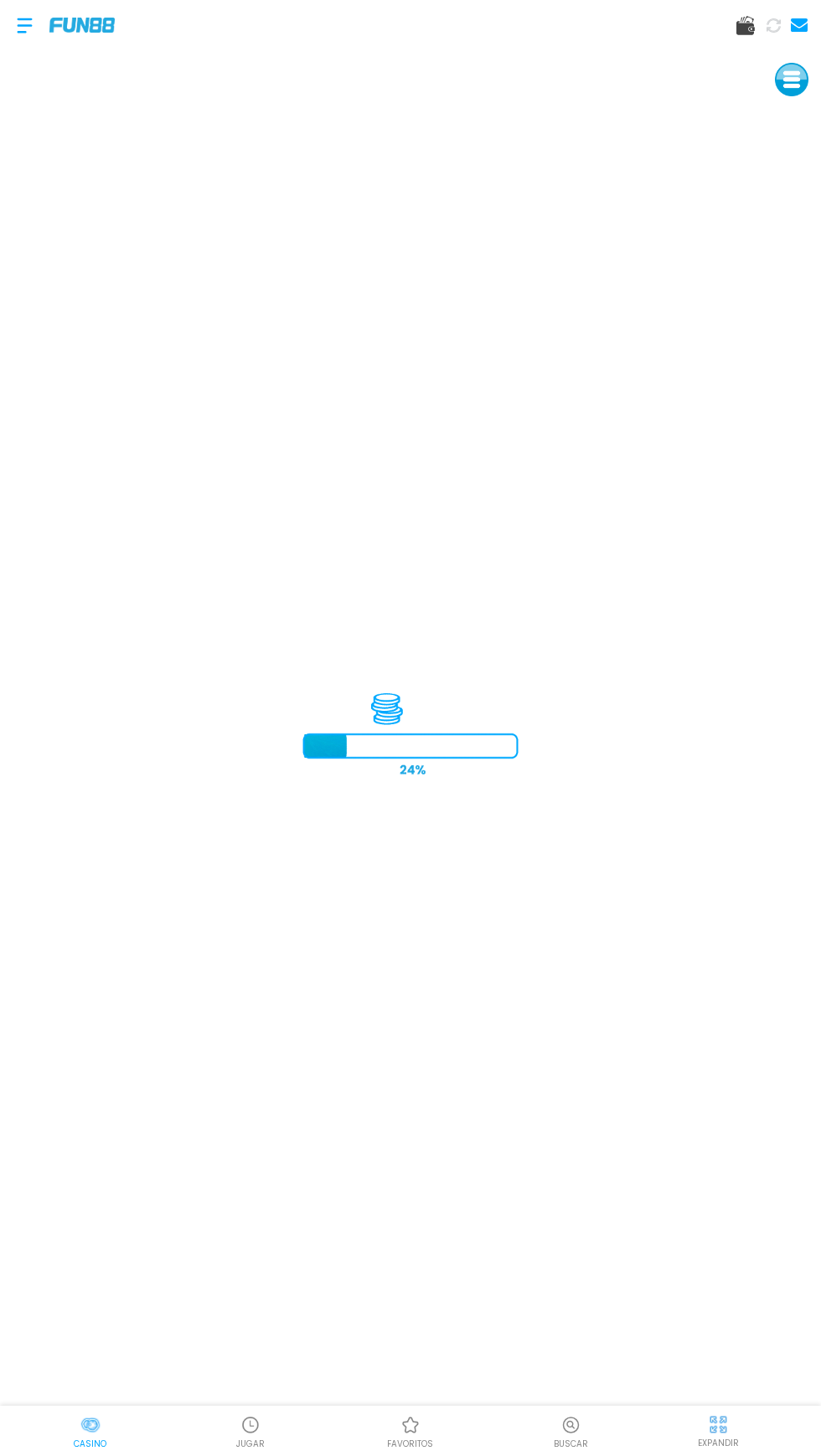 click at bounding box center (410, 728) 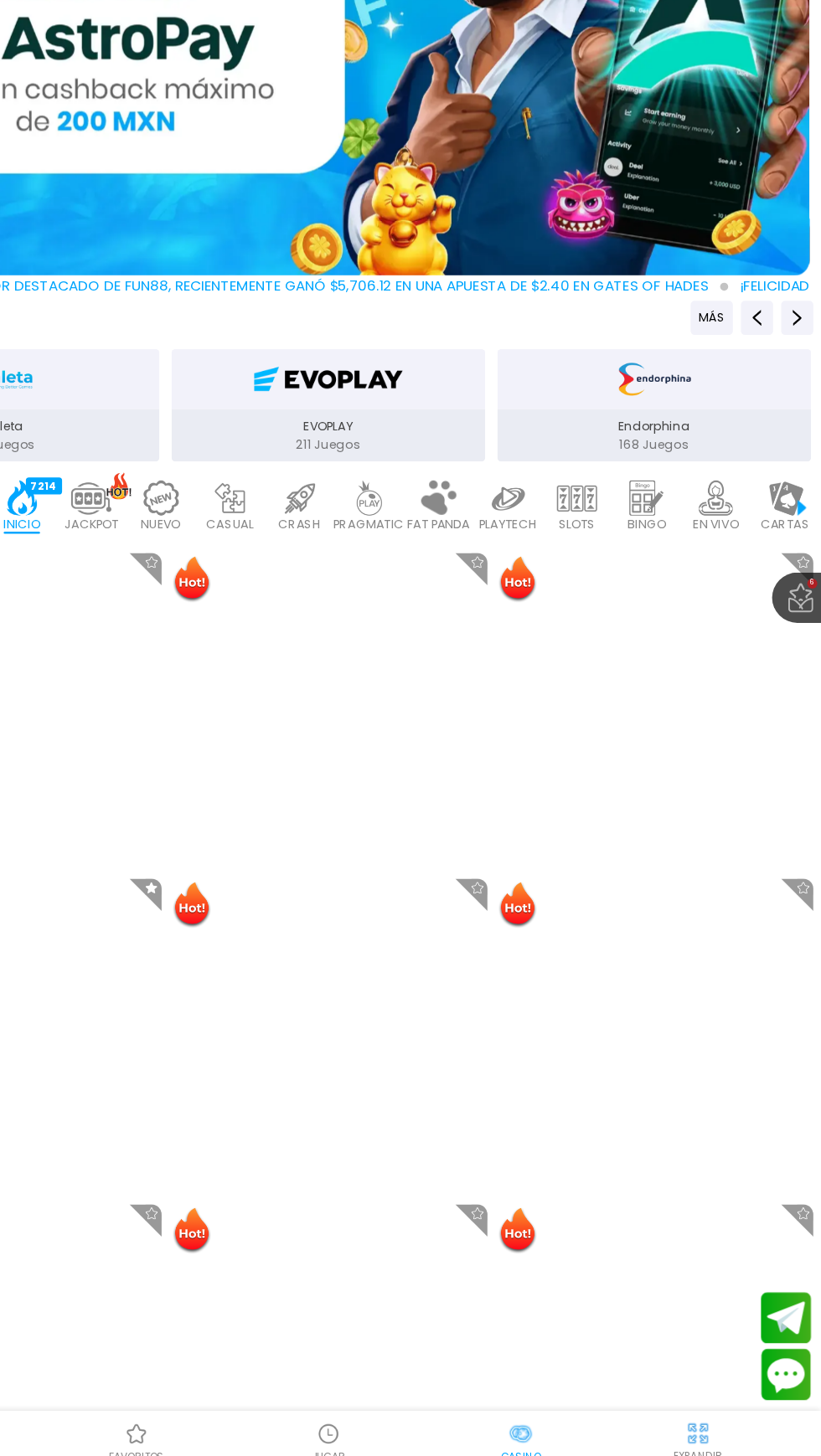 scroll, scrollTop: 0, scrollLeft: 42, axis: horizontal 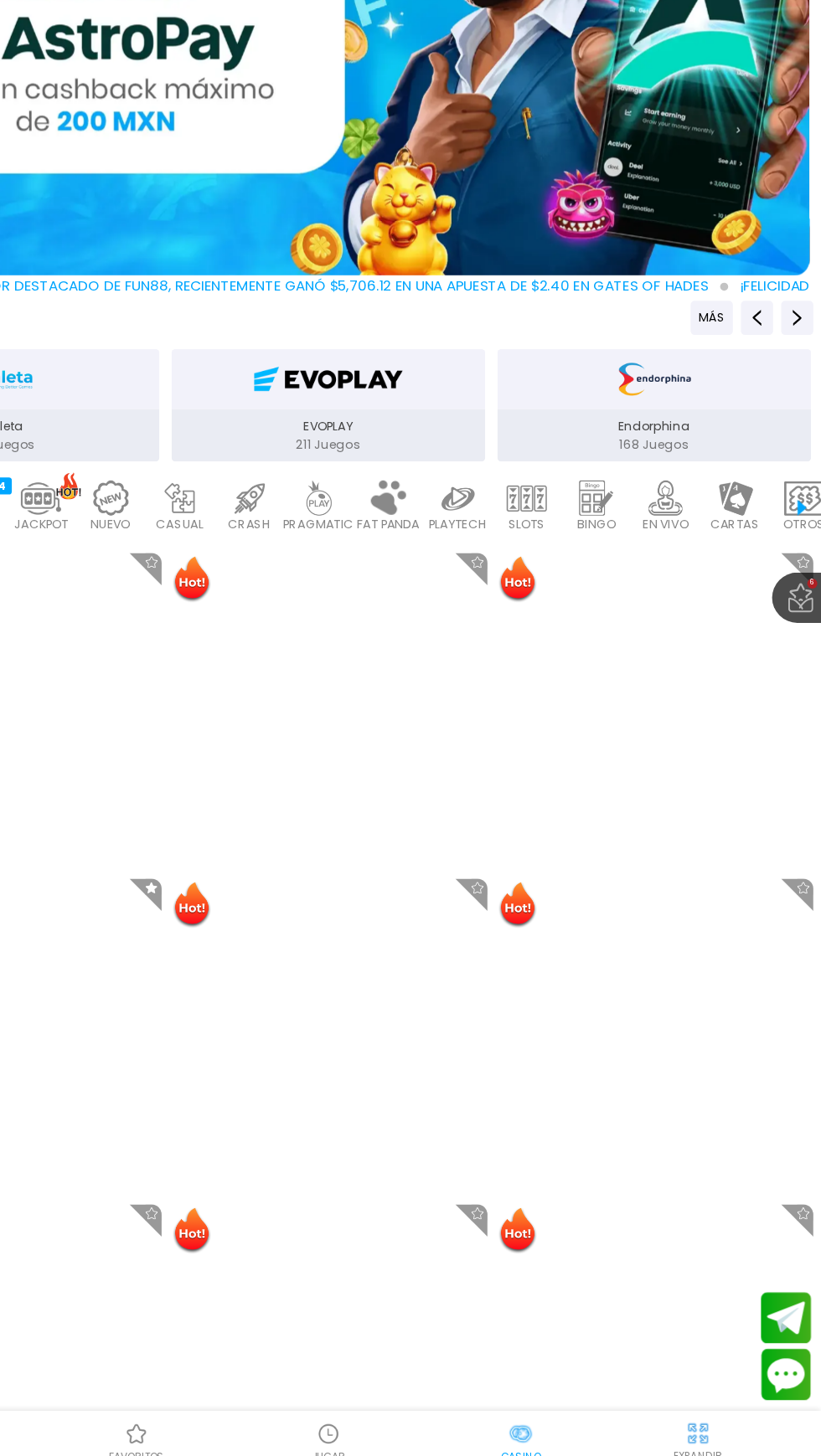 click at bounding box center (410, 547) 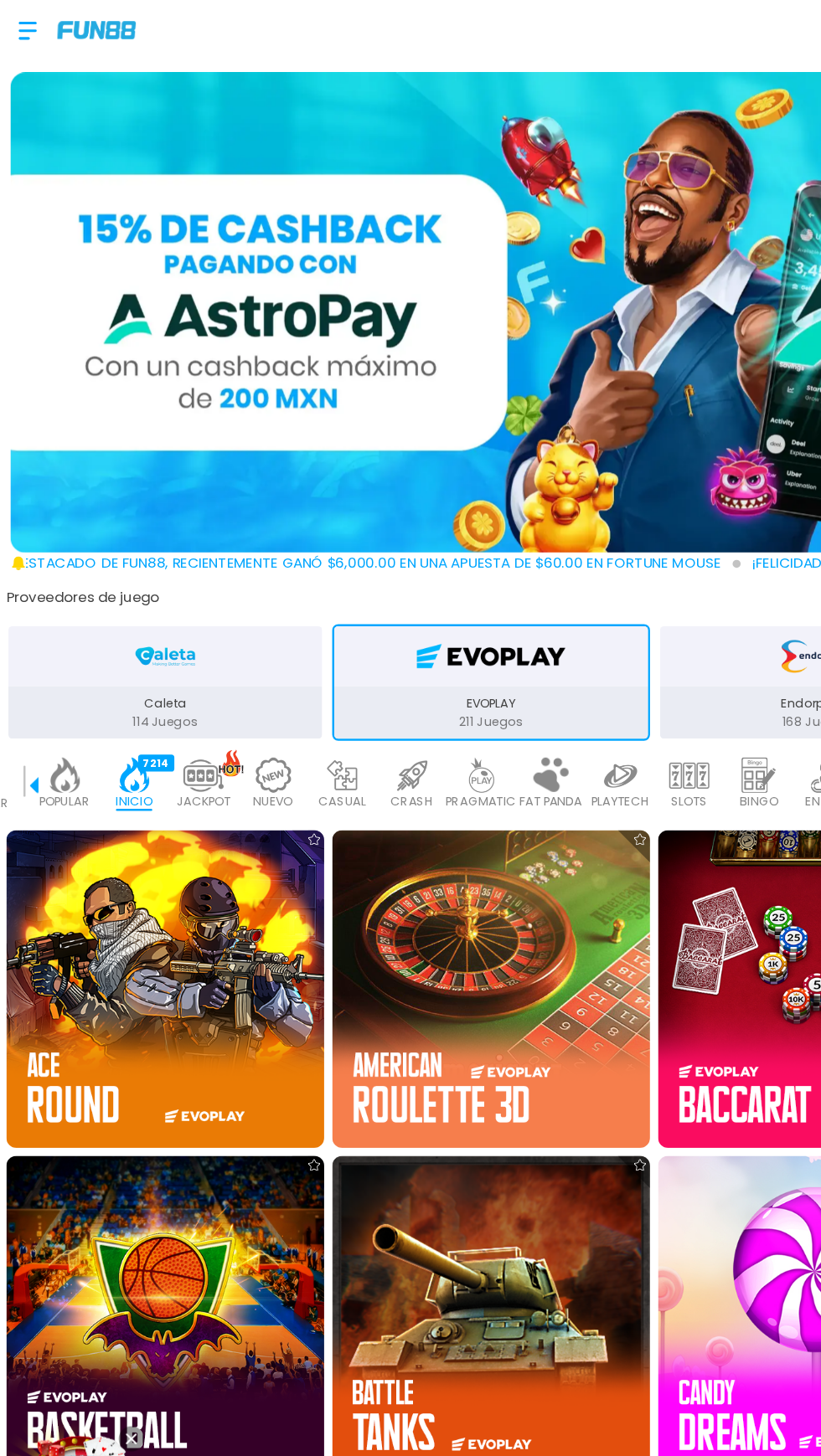 scroll, scrollTop: 1430, scrollLeft: 0, axis: vertical 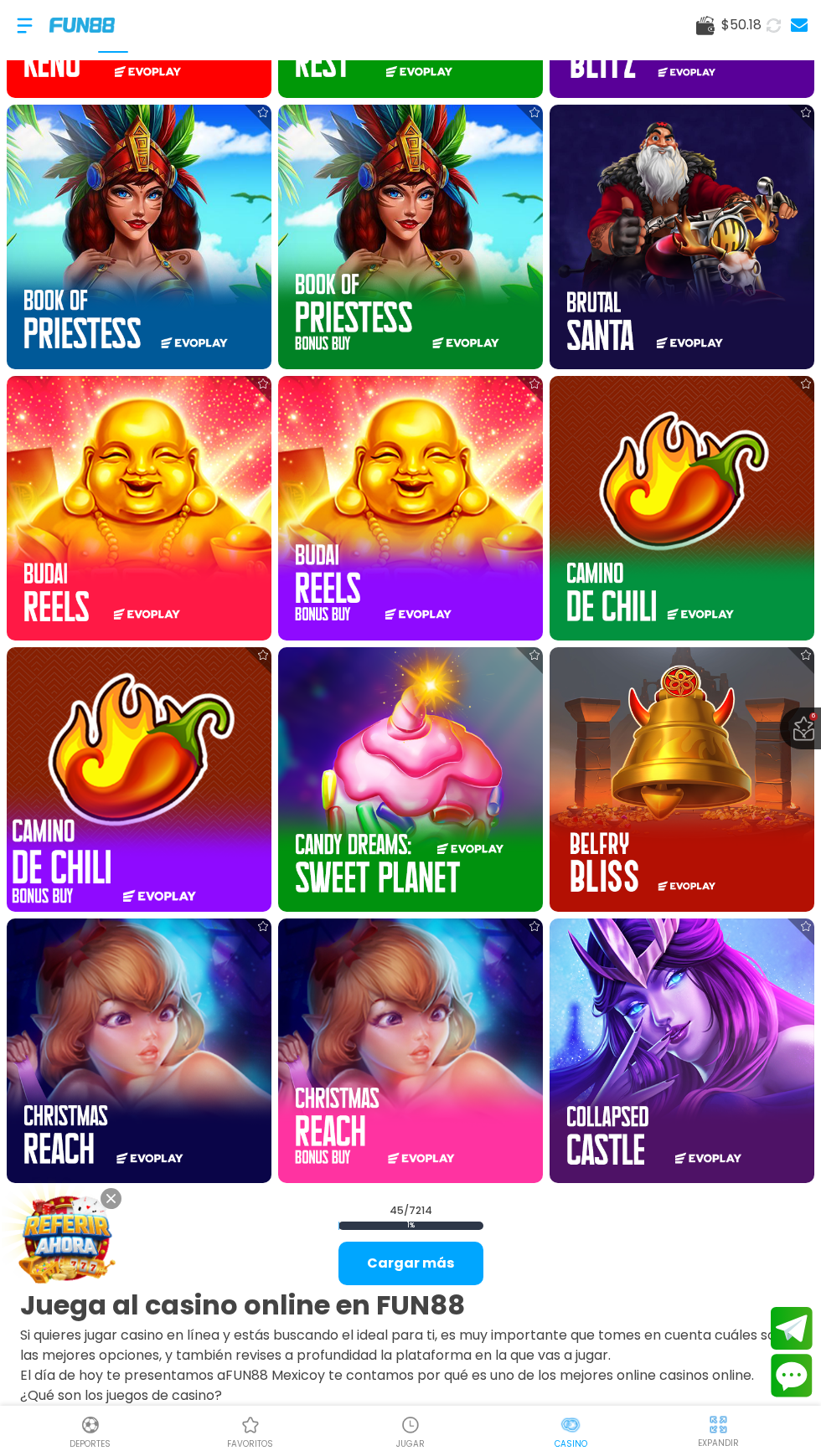 click at bounding box center [410, 508] 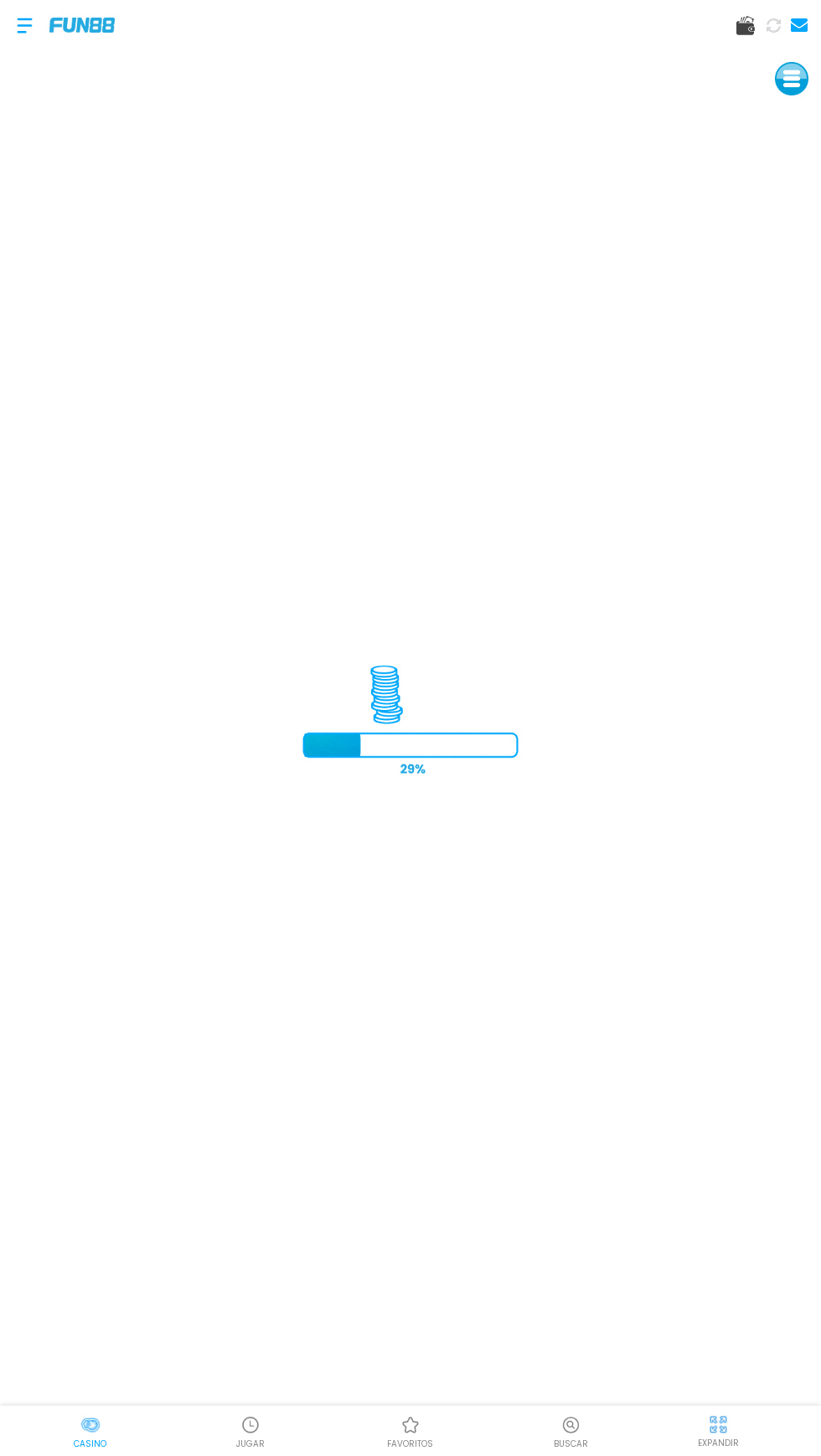 scroll, scrollTop: 0, scrollLeft: 0, axis: both 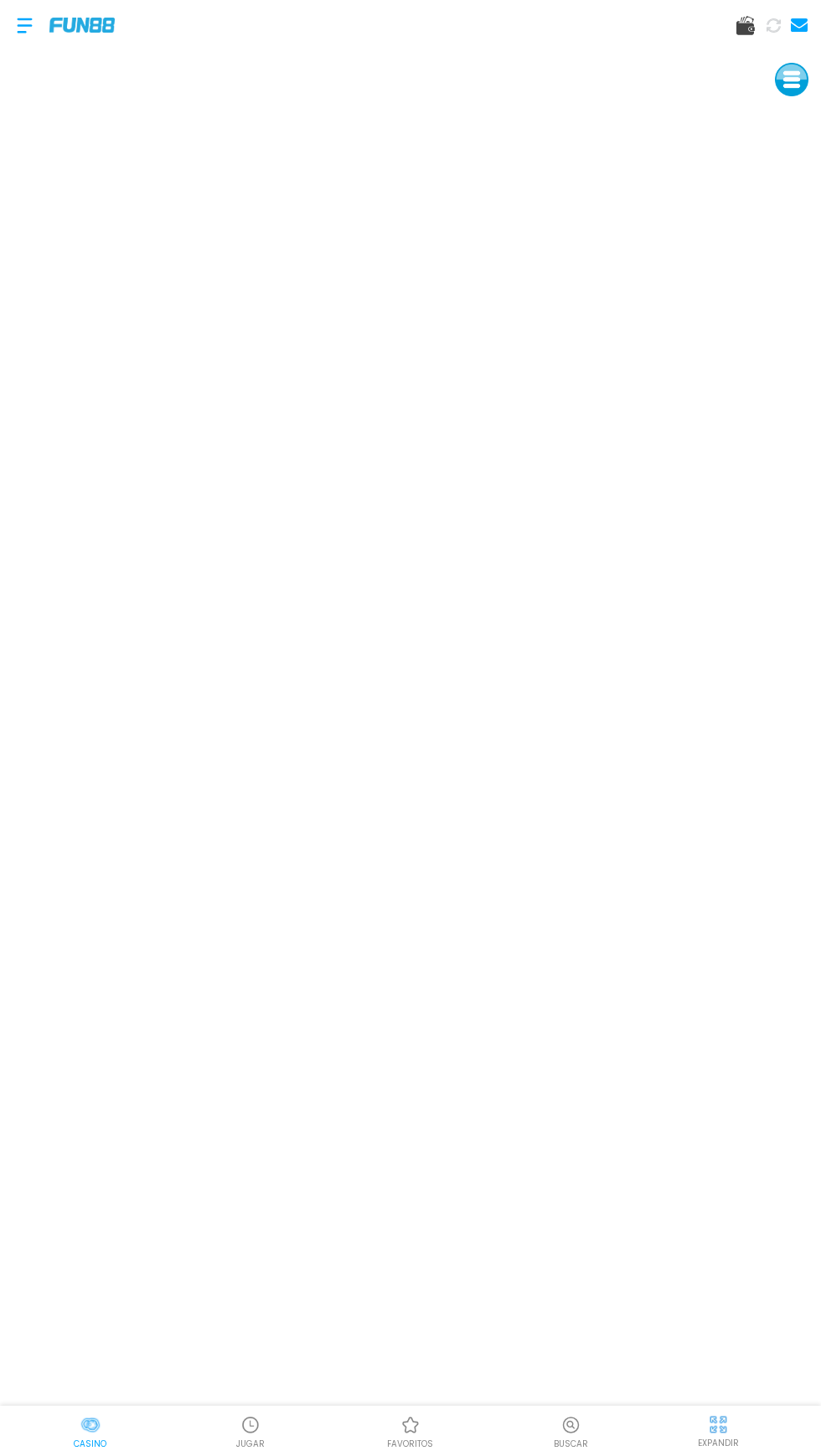 click at bounding box center [718, 1424] 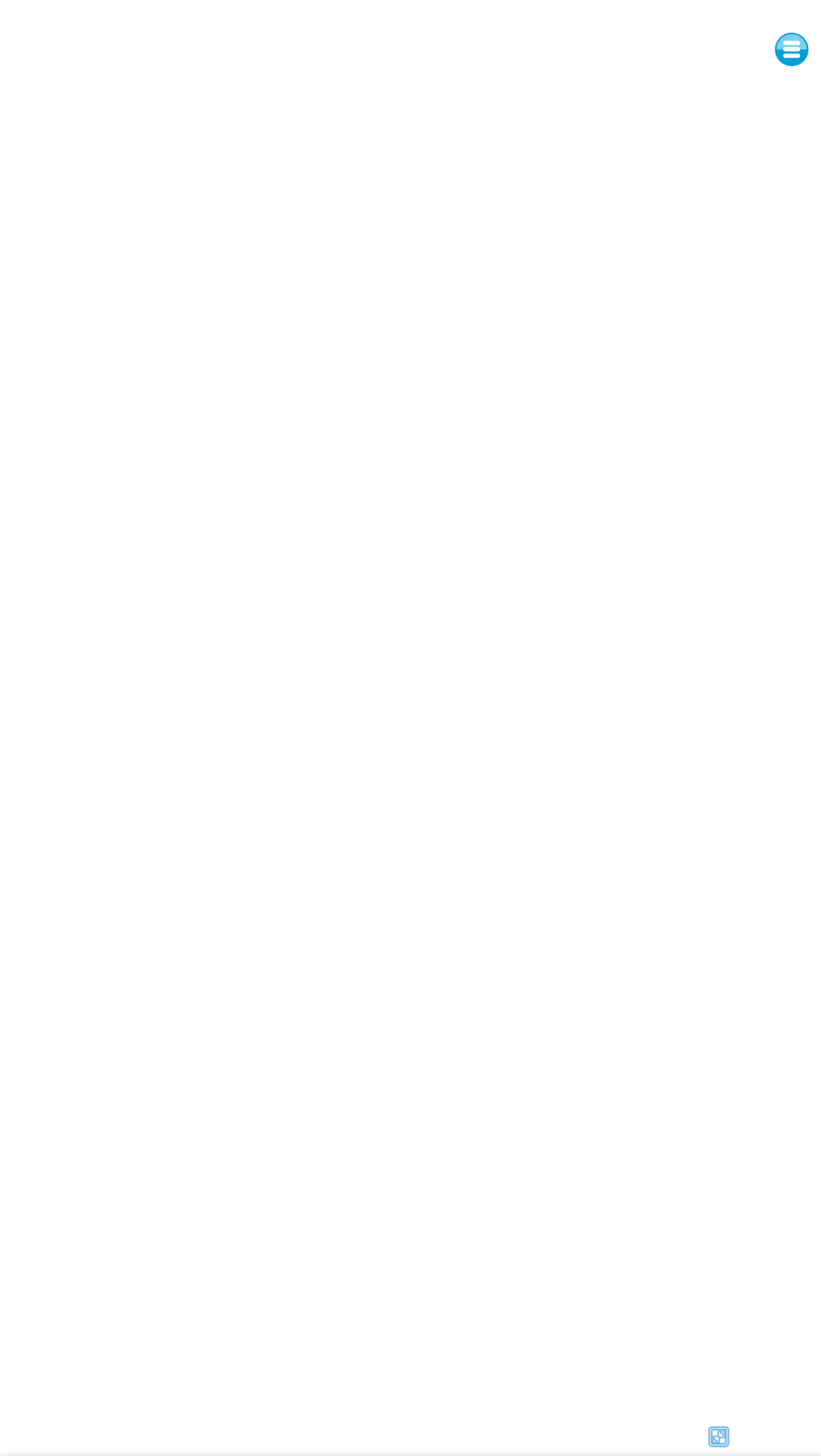 scroll, scrollTop: 50, scrollLeft: 0, axis: vertical 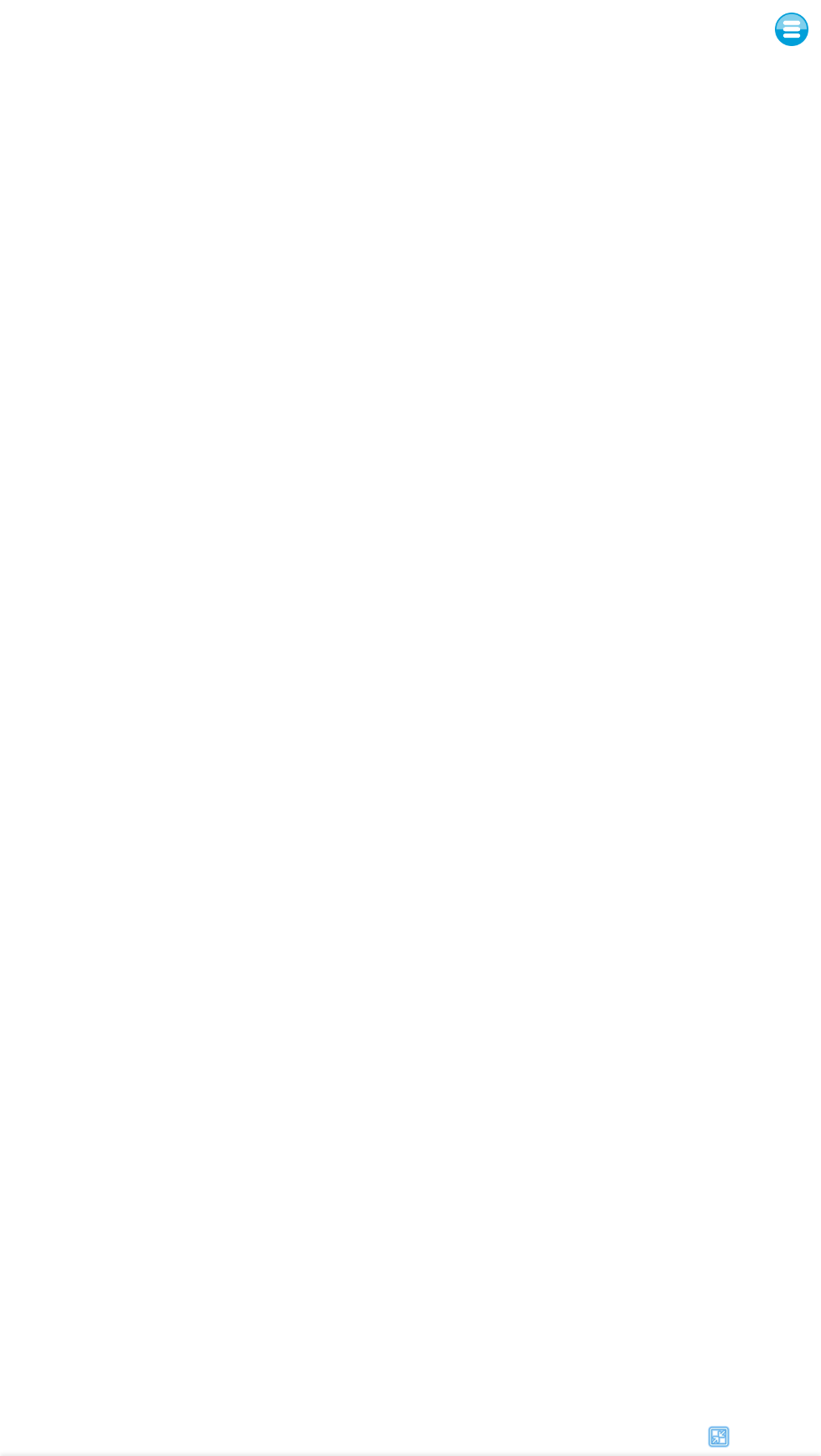 click at bounding box center (719, 1437) 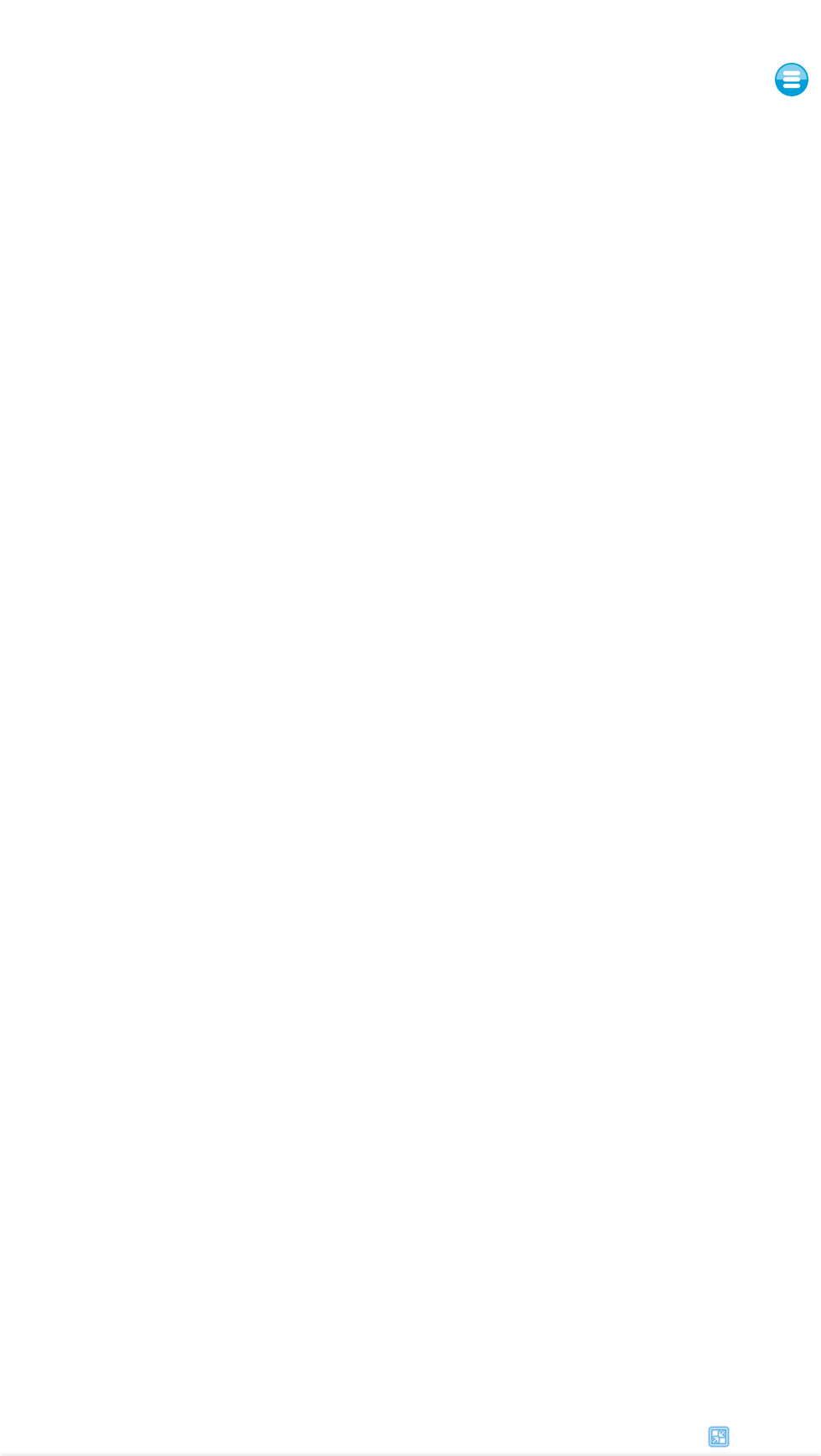 scroll, scrollTop: 50, scrollLeft: 0, axis: vertical 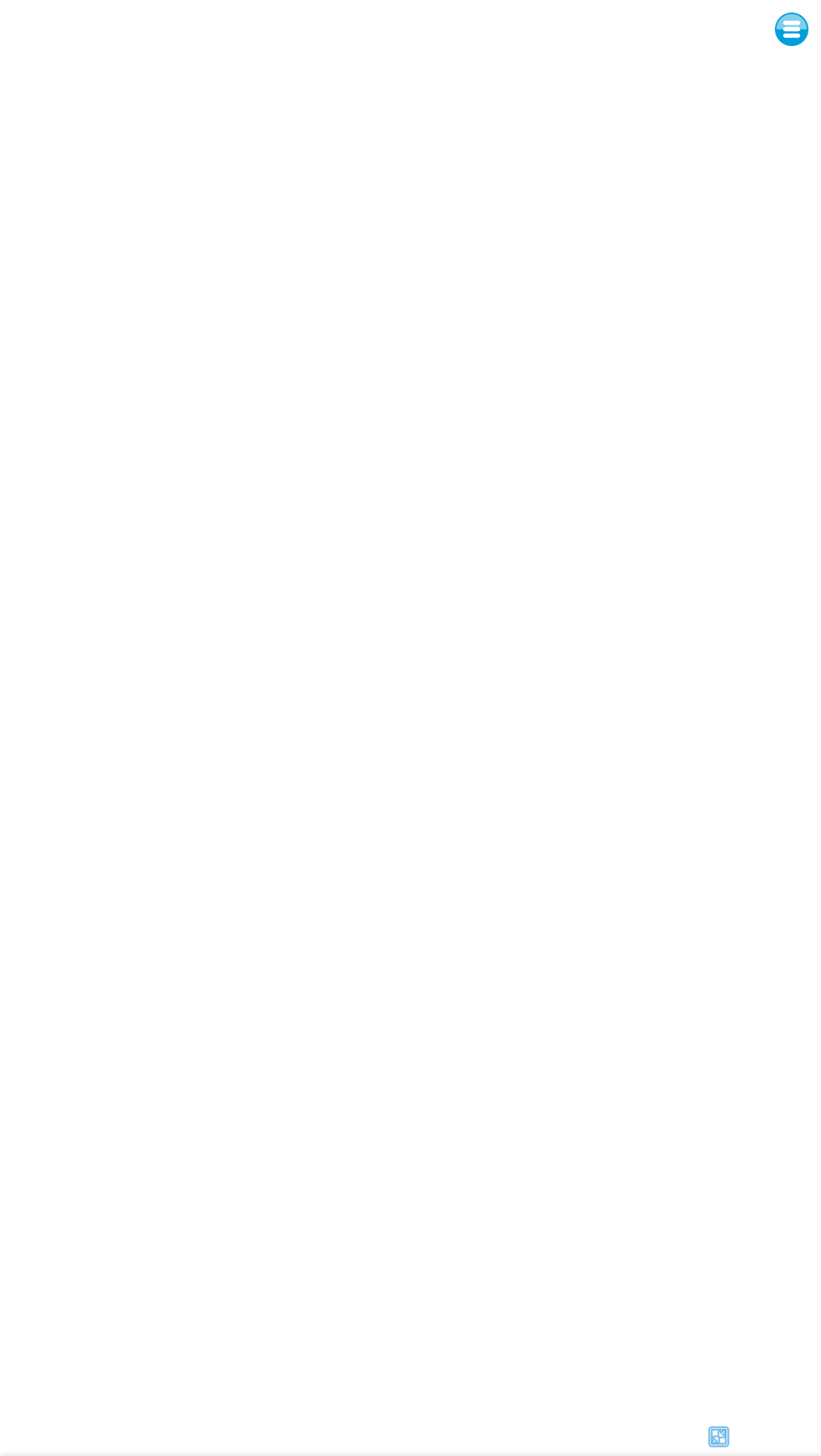 click at bounding box center (719, 1437) 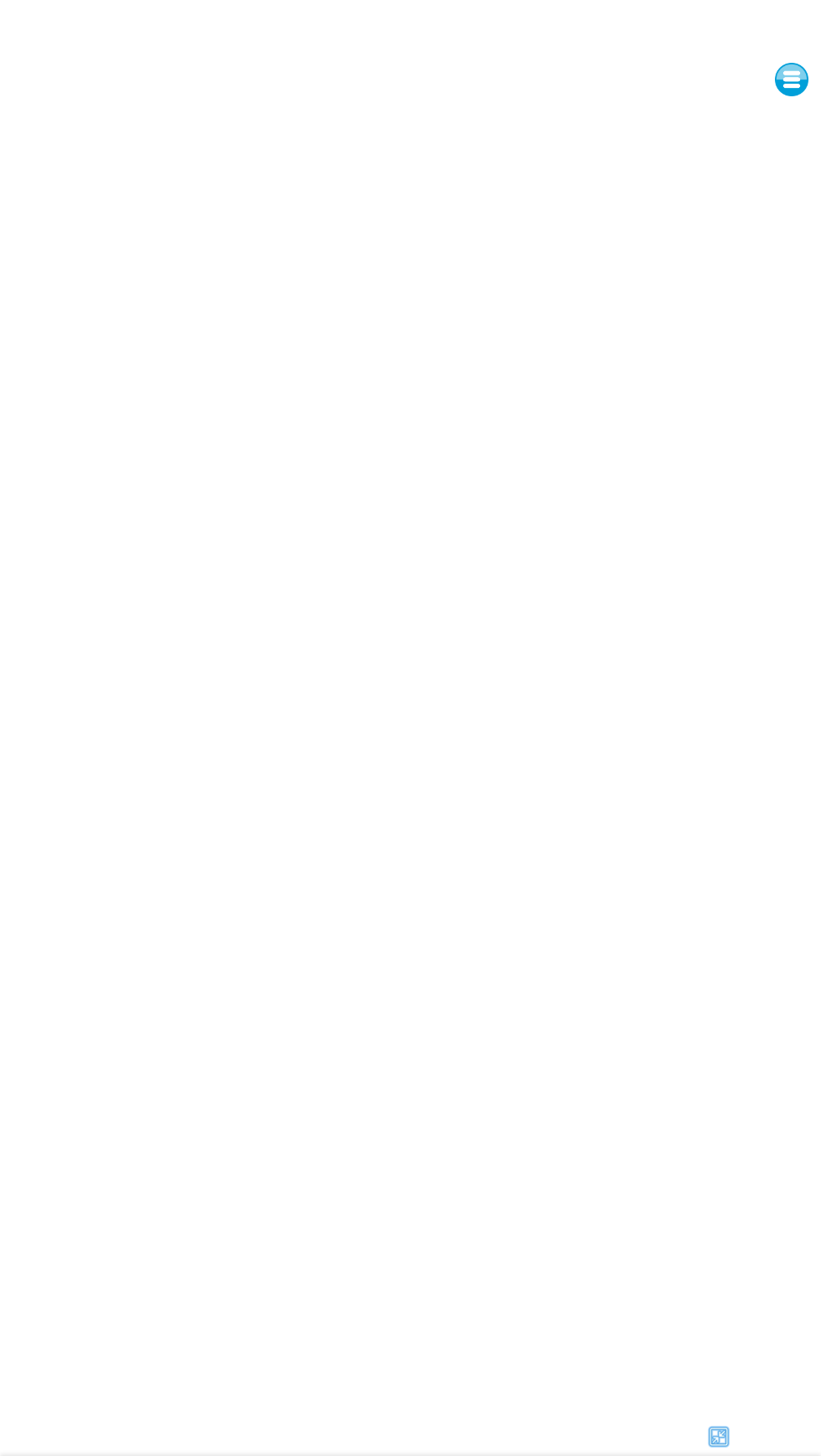 scroll, scrollTop: 50, scrollLeft: 0, axis: vertical 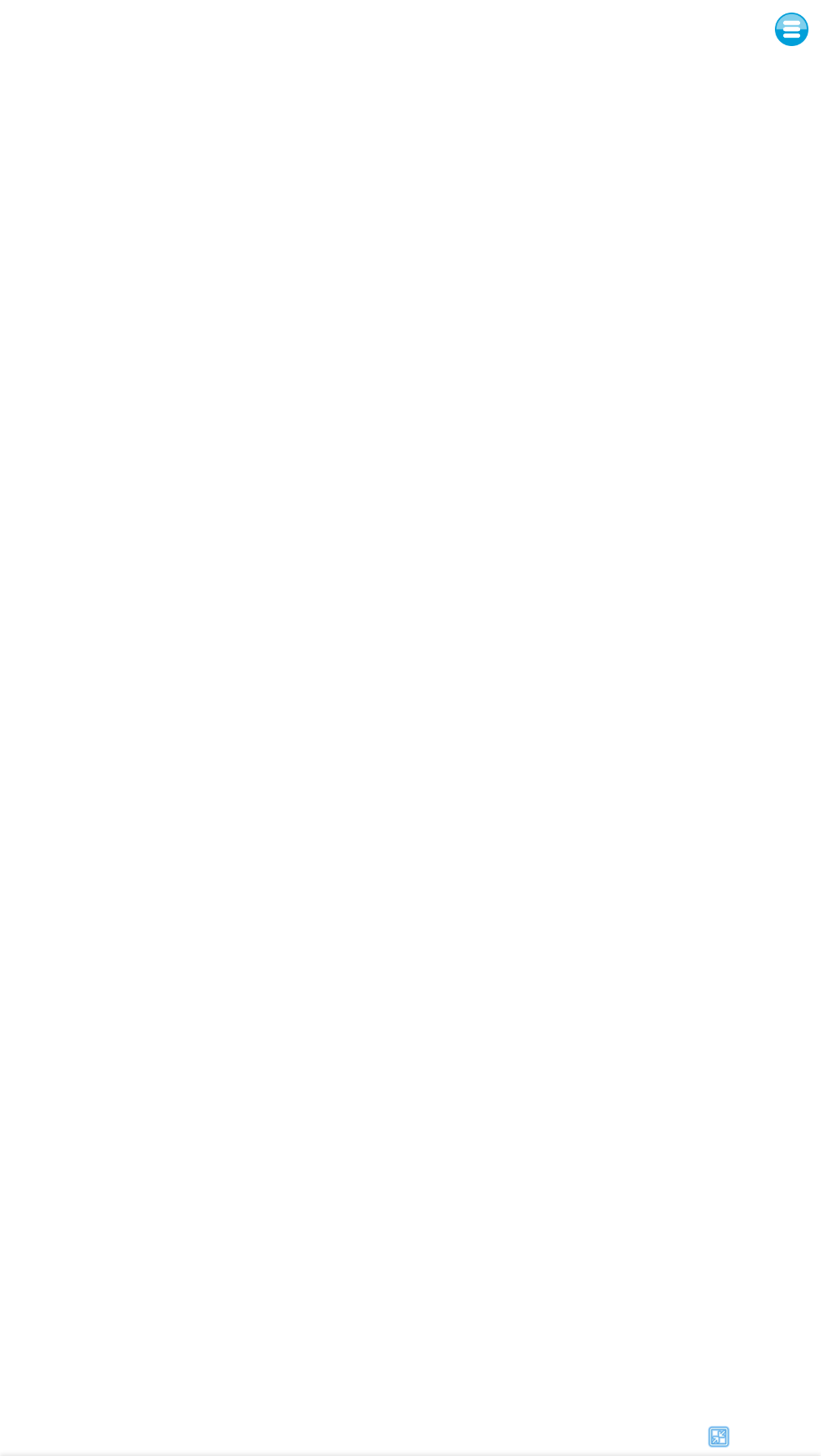 click at bounding box center [718, 1437] 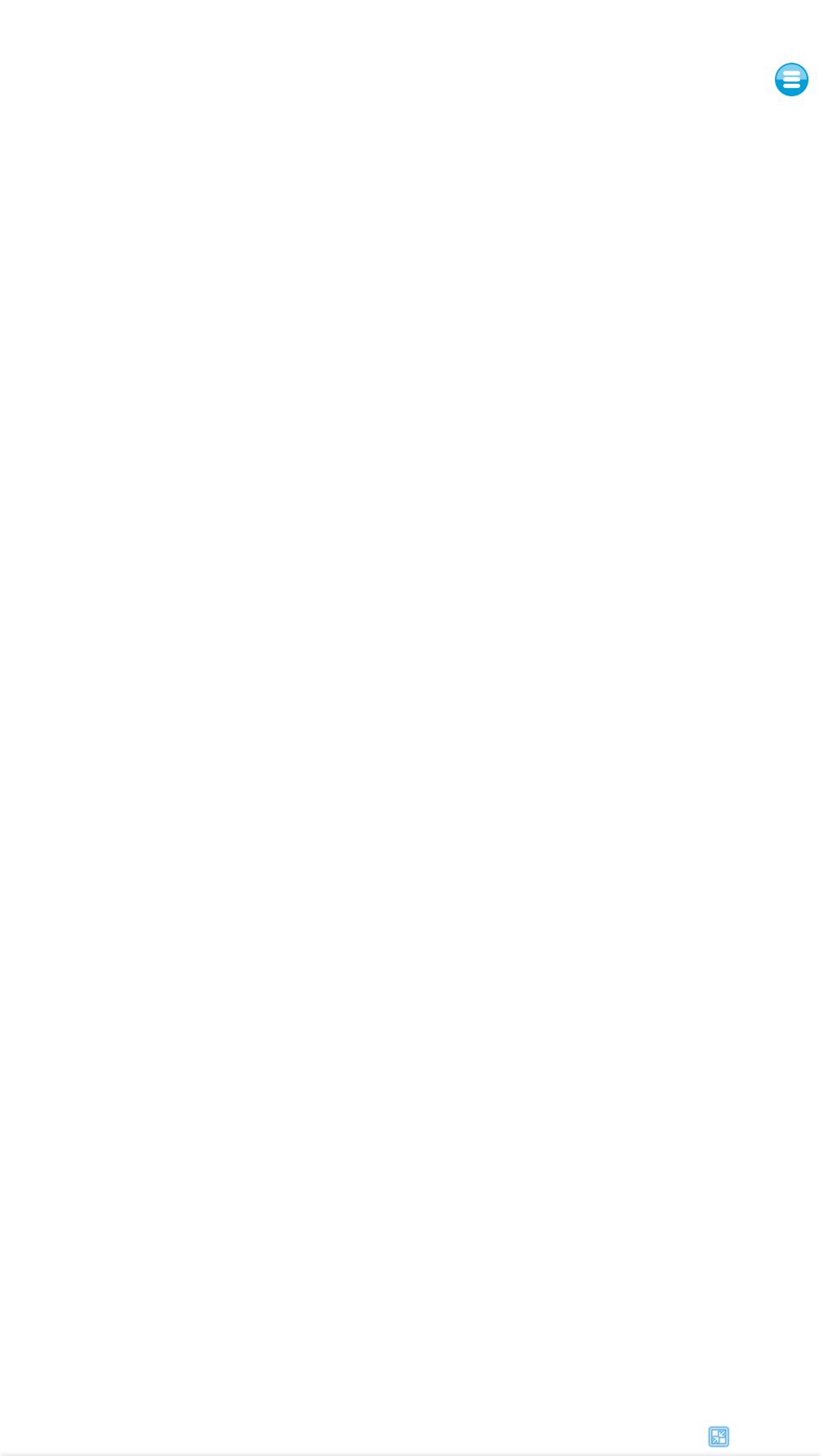 click at bounding box center (718, 1437) 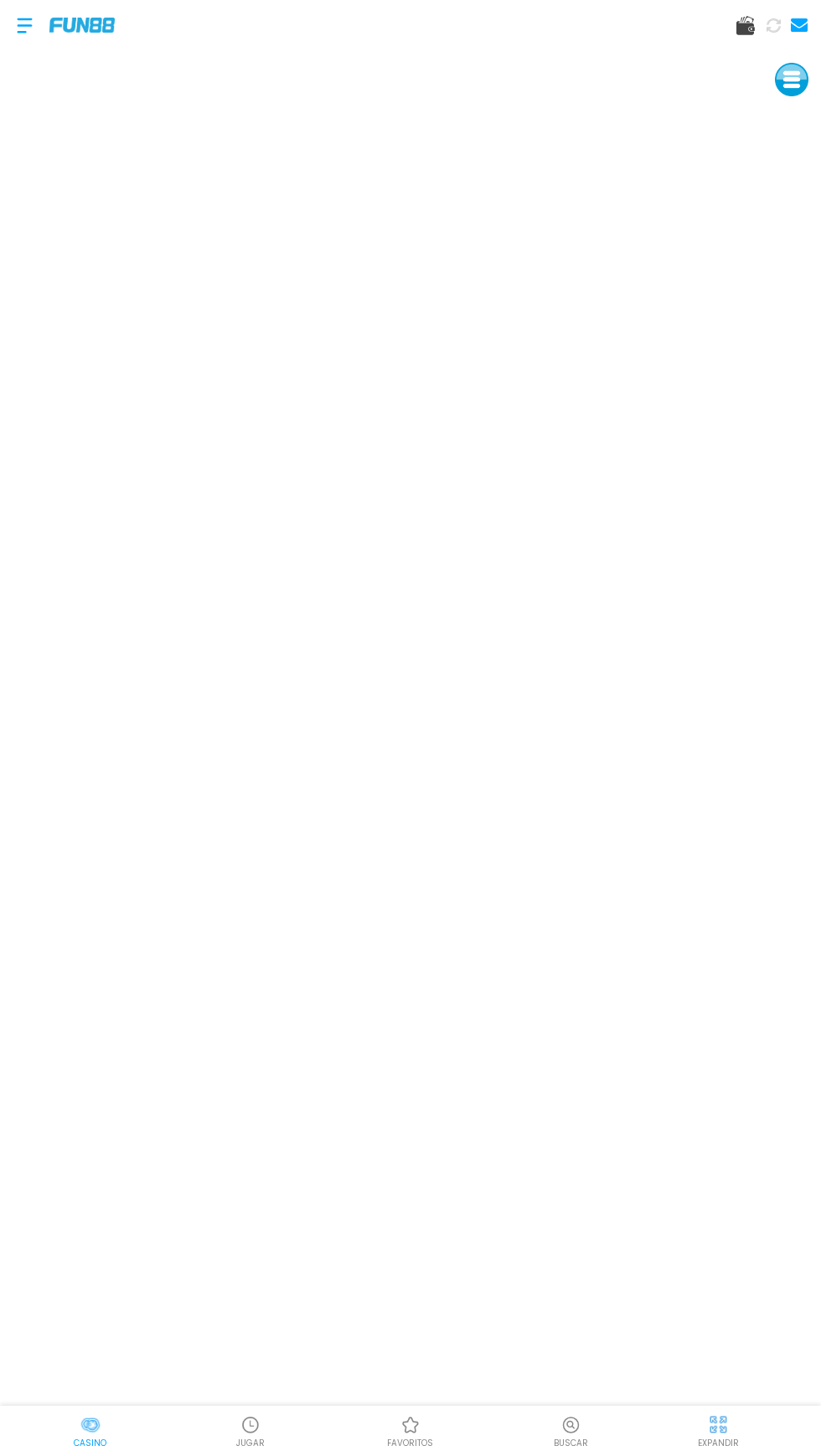 click at bounding box center (718, 1424) 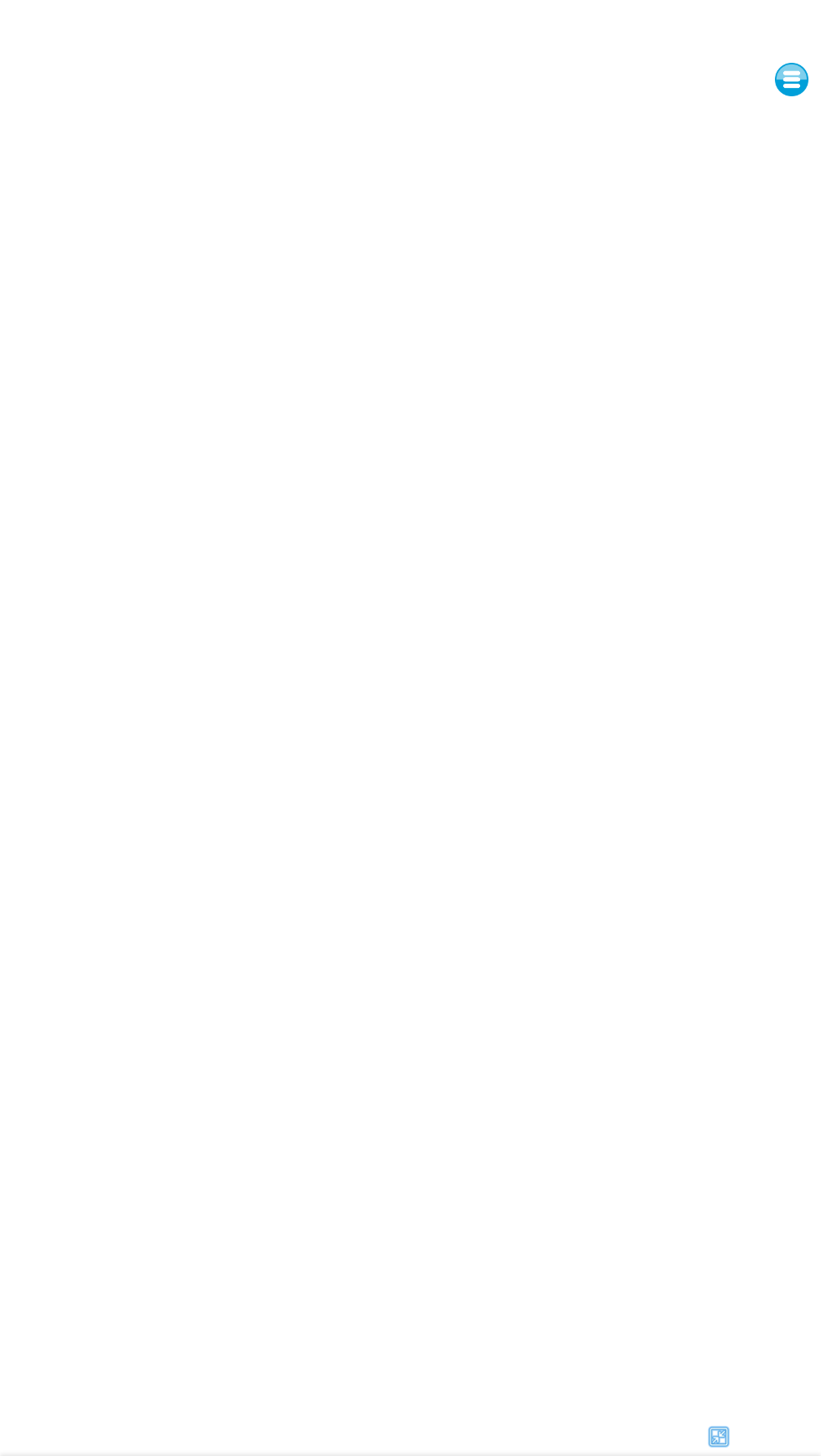 click at bounding box center [719, 1437] 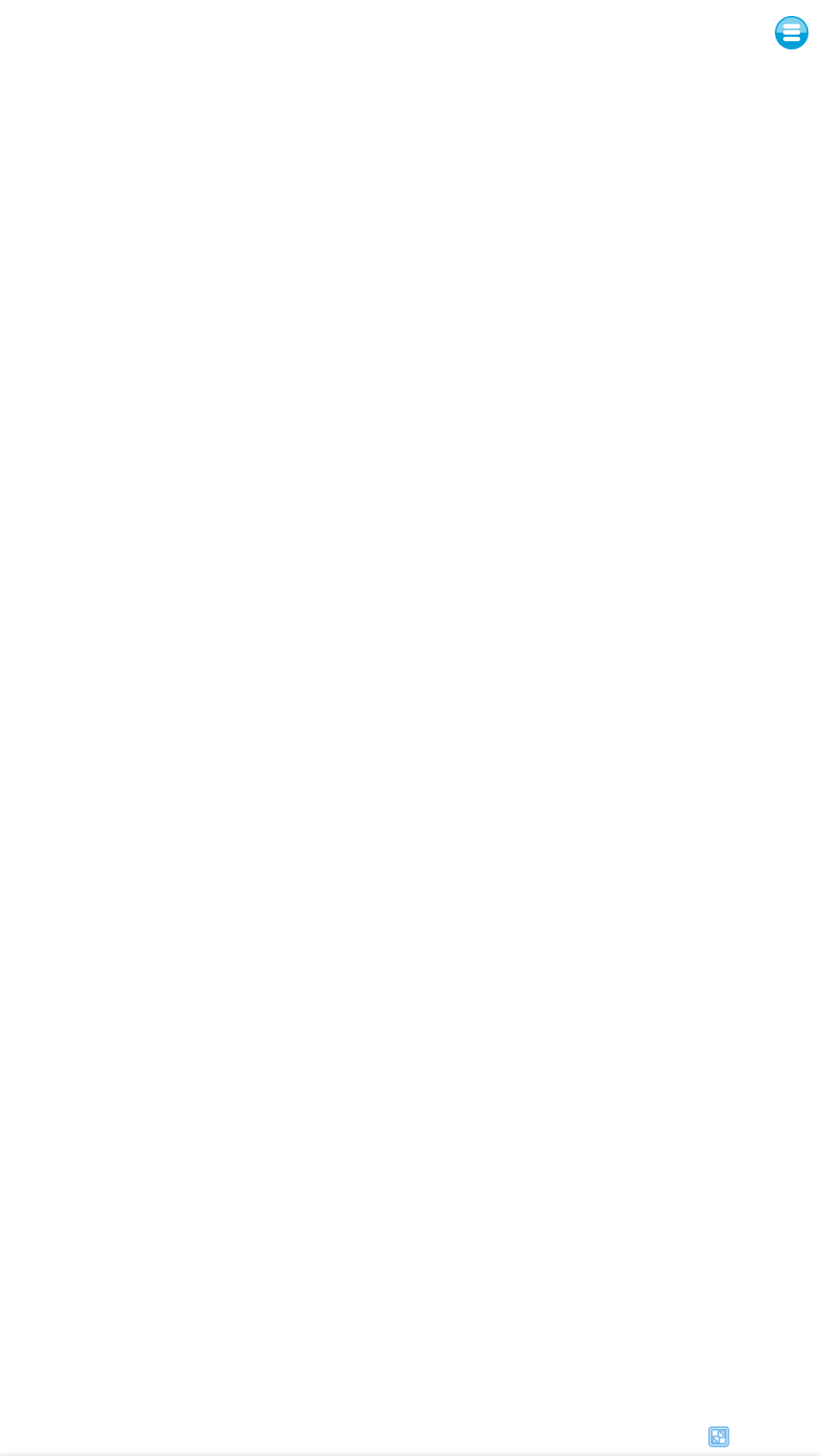 scroll, scrollTop: 50, scrollLeft: 0, axis: vertical 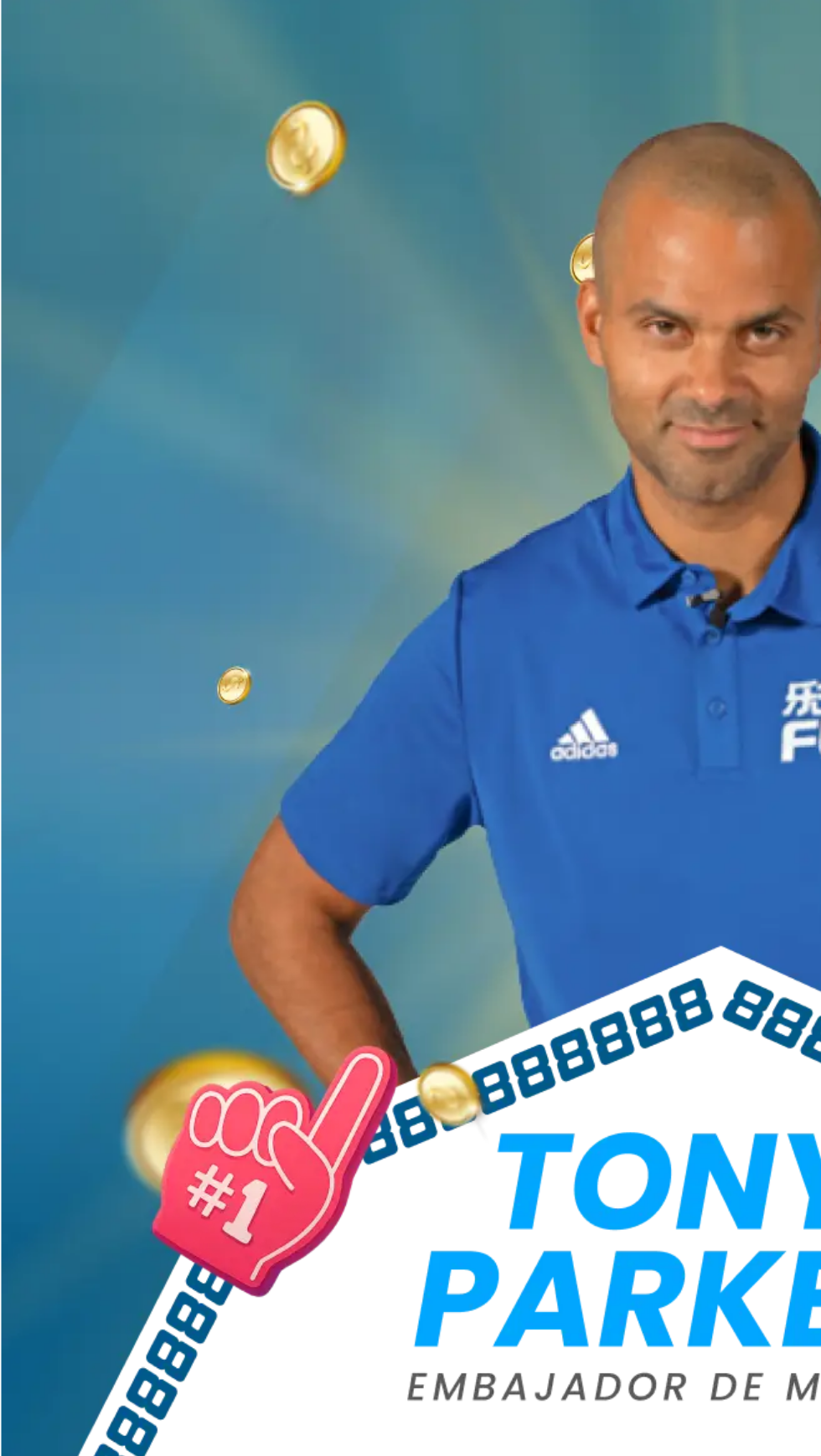 click at bounding box center (410, 618) 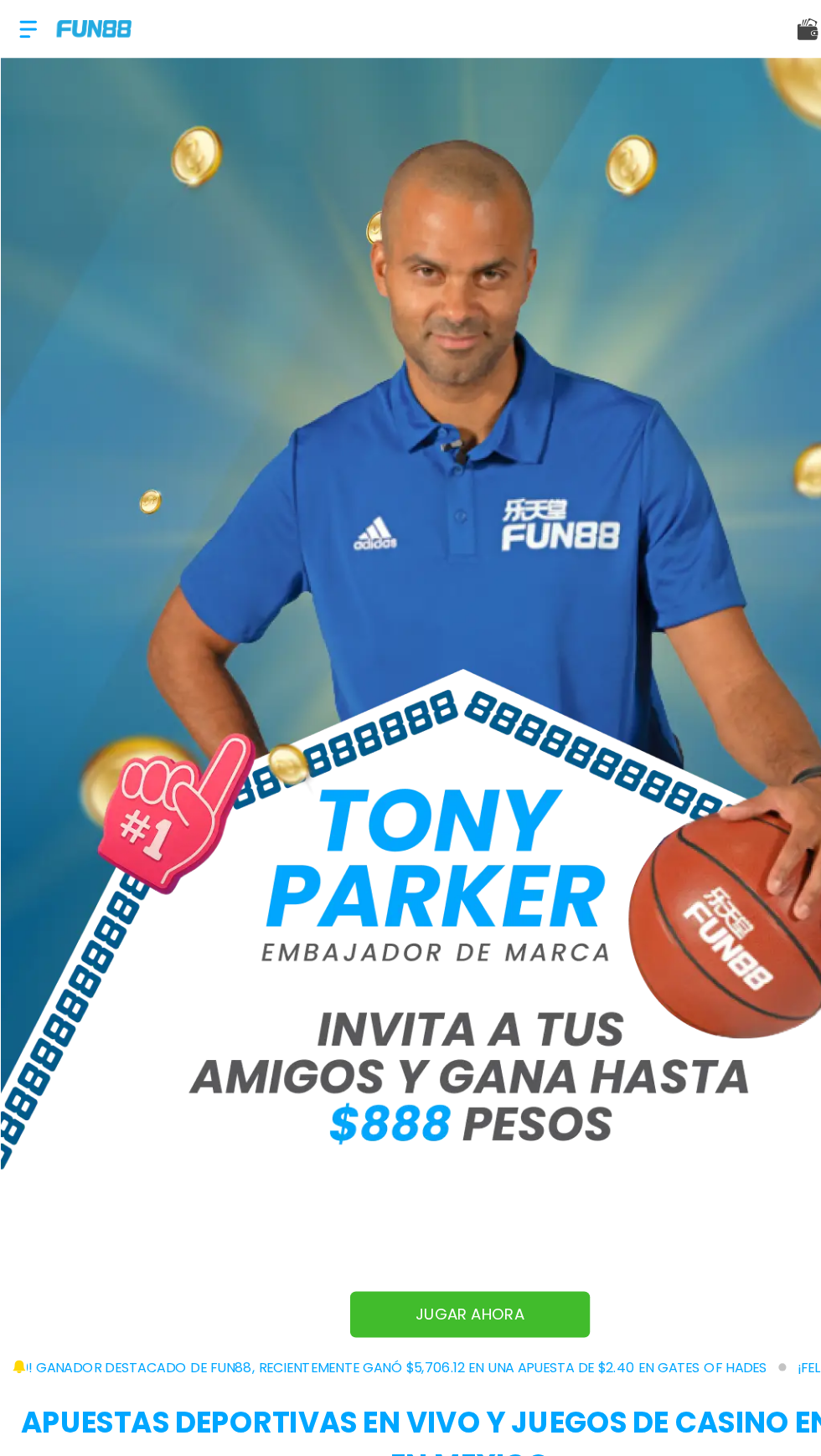 click on "LOS MEJORES JUEGOS DE CASINO EN LÍNEA PARA JUGAR Joker's Jewels Gold Party Cosmic Cash Sugar Rush Fortune Gems 2 Diamond Strike Sugar Rush 1000 Inca Gems Fortune Gems 3 Gates of Olympus Gold Party 2 - After Hours Aztec Gems Fortune Tiger Fortune Rabbit Oink Oink Oink™ Fortune Dragon Blue Wizard  / FIREBLAZE Fortune Ox Gates of Olympus Xmas 1000 5 Lions Megaways Sugar Bonanza Deluxe Big Juan Gates of Olympus Super Scatter Piñata Smash™ Mega Fire Blaze: Big Circus  7 Clovers of Fortune Fortune Mouse Super Elephant Chilli Heat Respin Mania Megaways Big Buffalo Megaways Double Scatter 7’s Gates of Olympus 1000 8 Tigers Gold™Megaways™ 3 Dancing Monkeys Ultra Burn Big Bass Splash Buffalo Lightning Link King Gods Land Pinata Wins" at bounding box center [410, 2235] 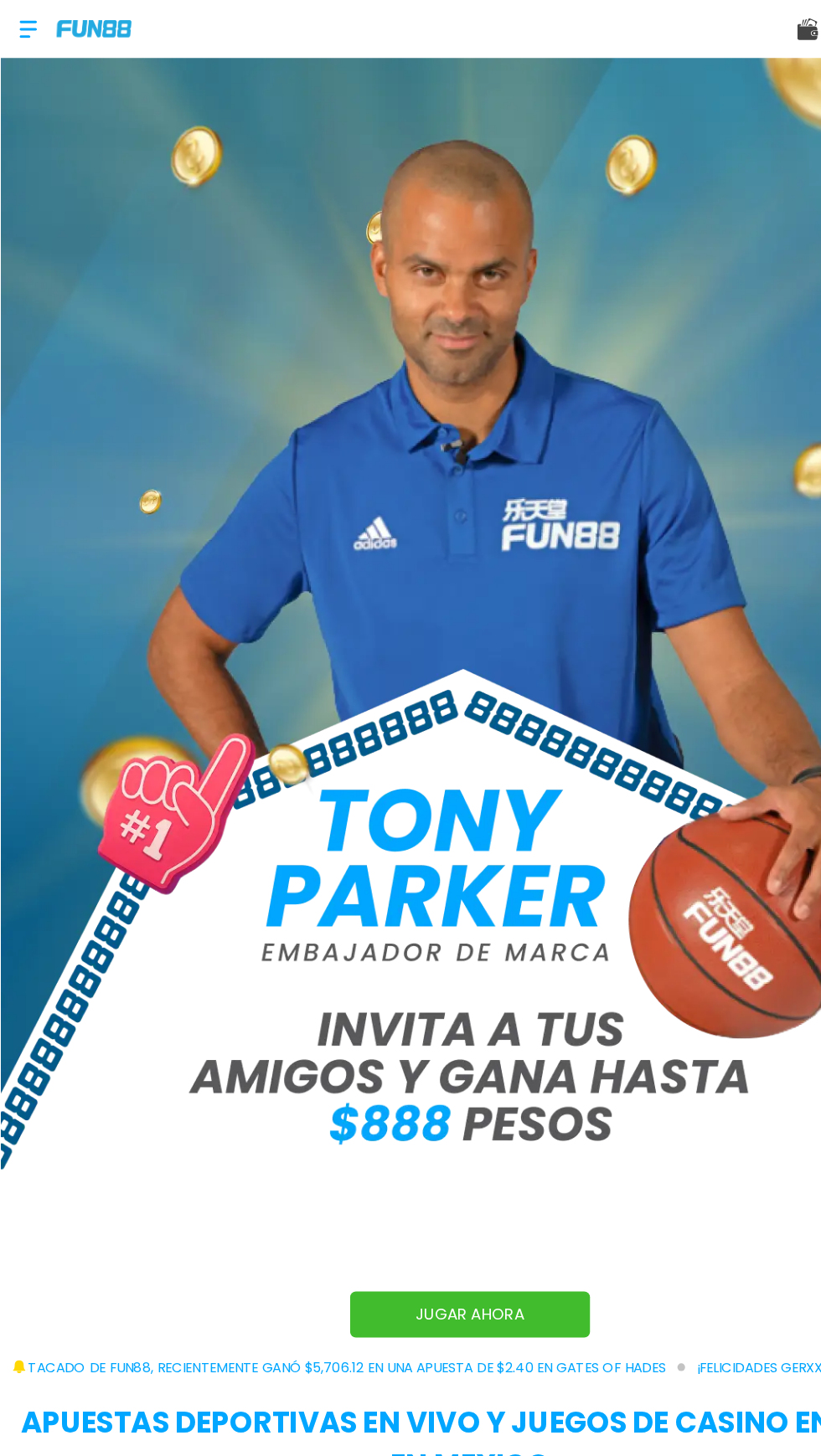 scroll, scrollTop: 656, scrollLeft: 0, axis: vertical 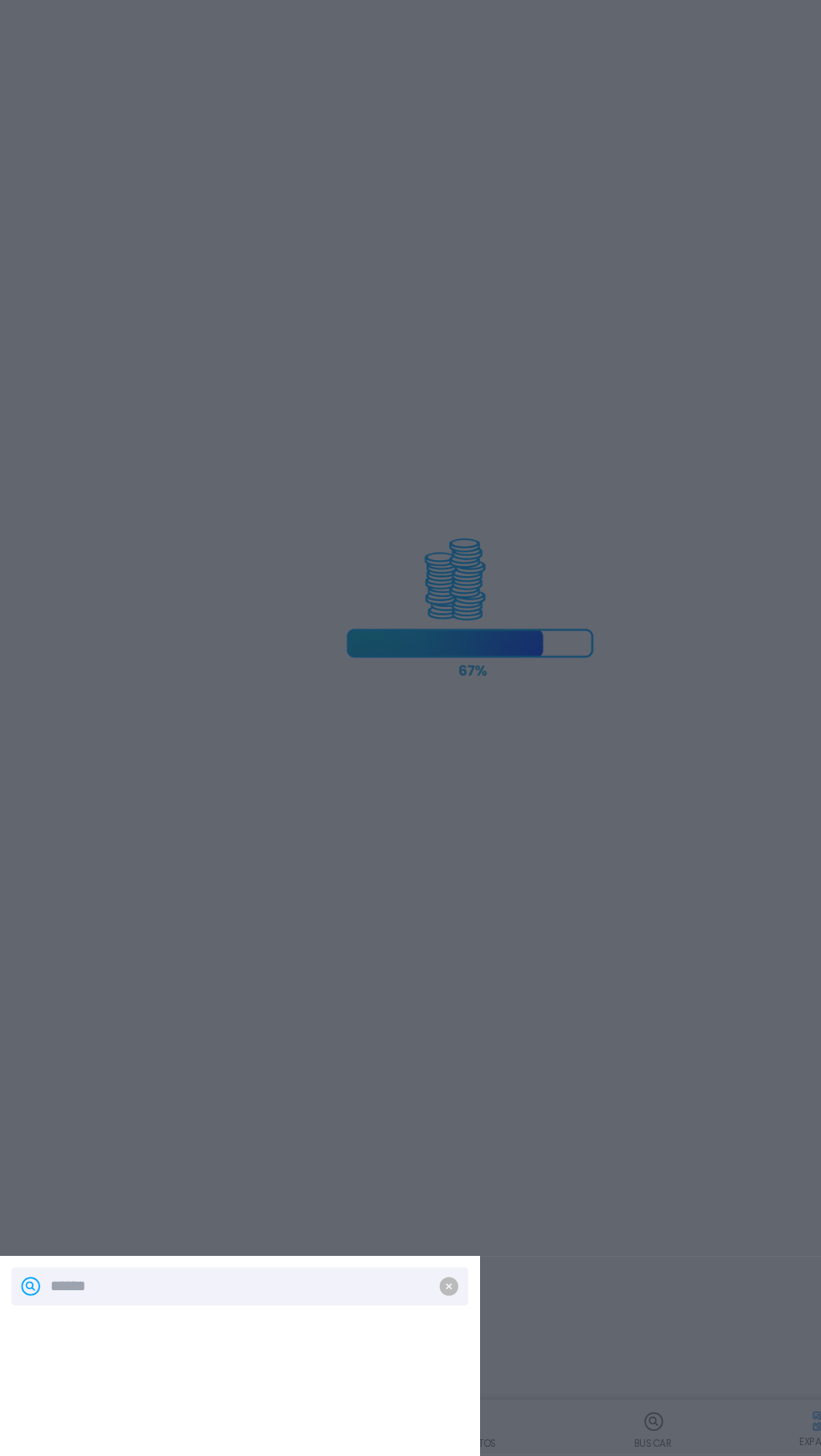click at bounding box center (410, 728) 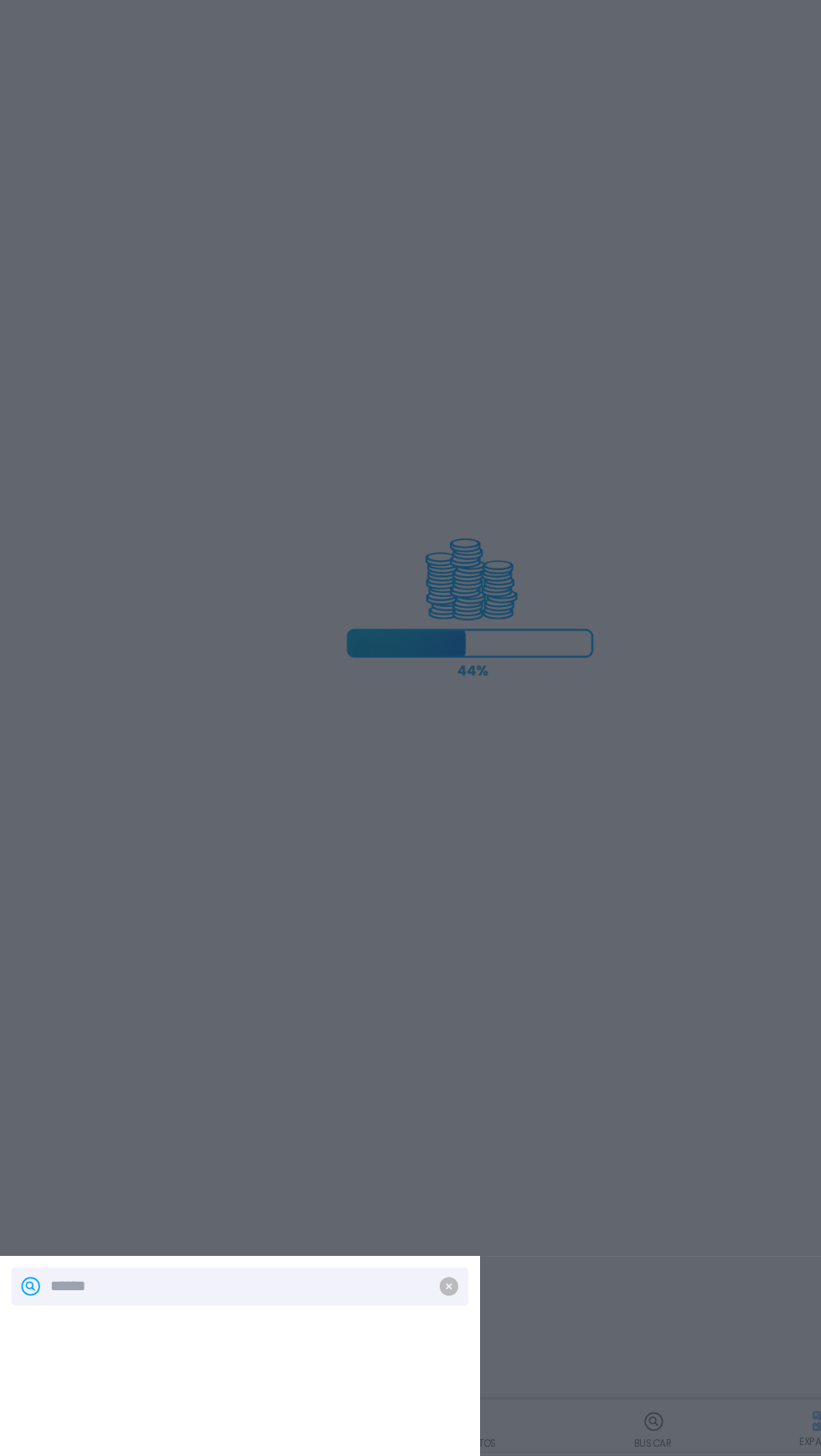 scroll, scrollTop: 0, scrollLeft: 0, axis: both 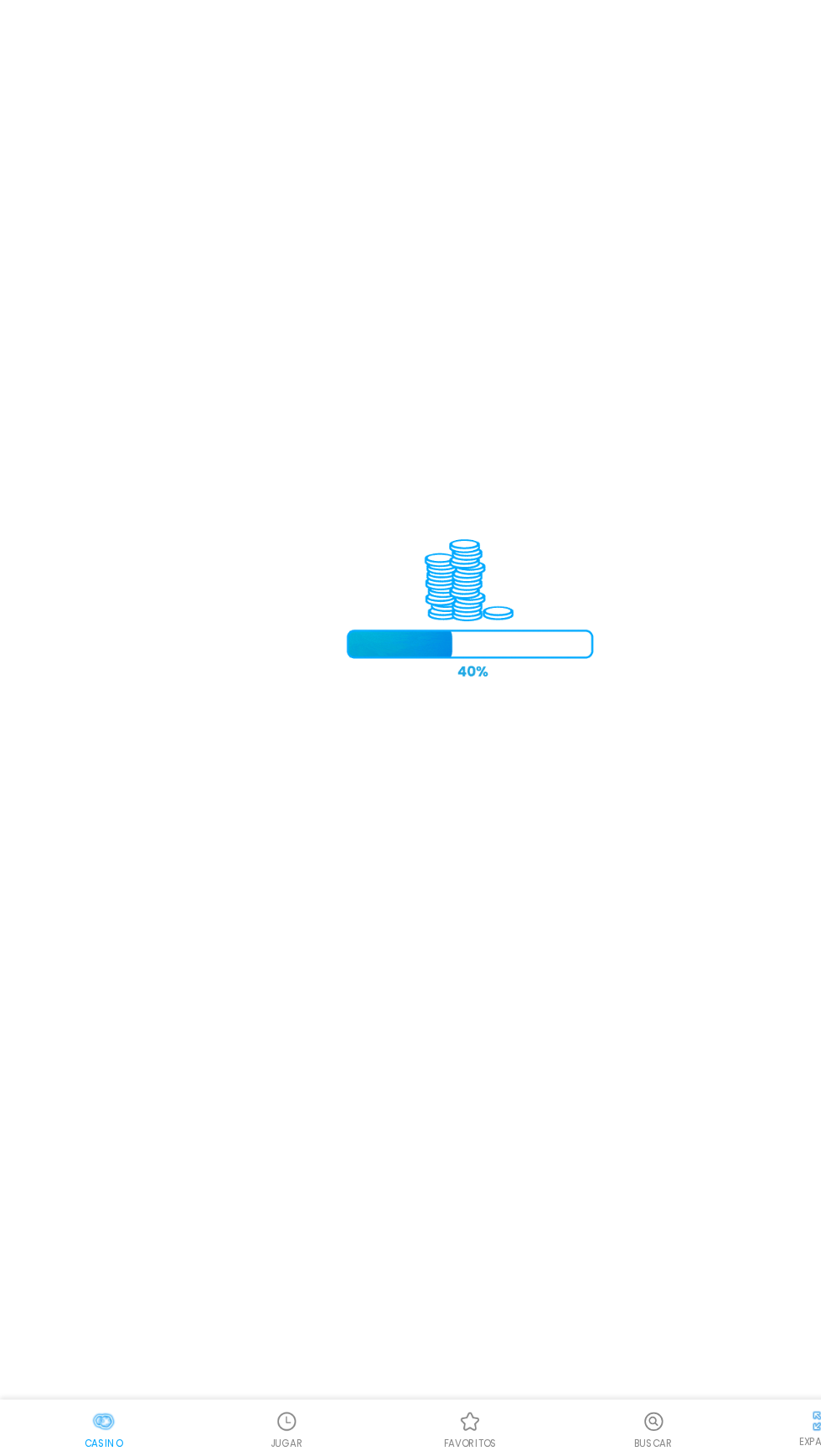 click at bounding box center [410, 728] 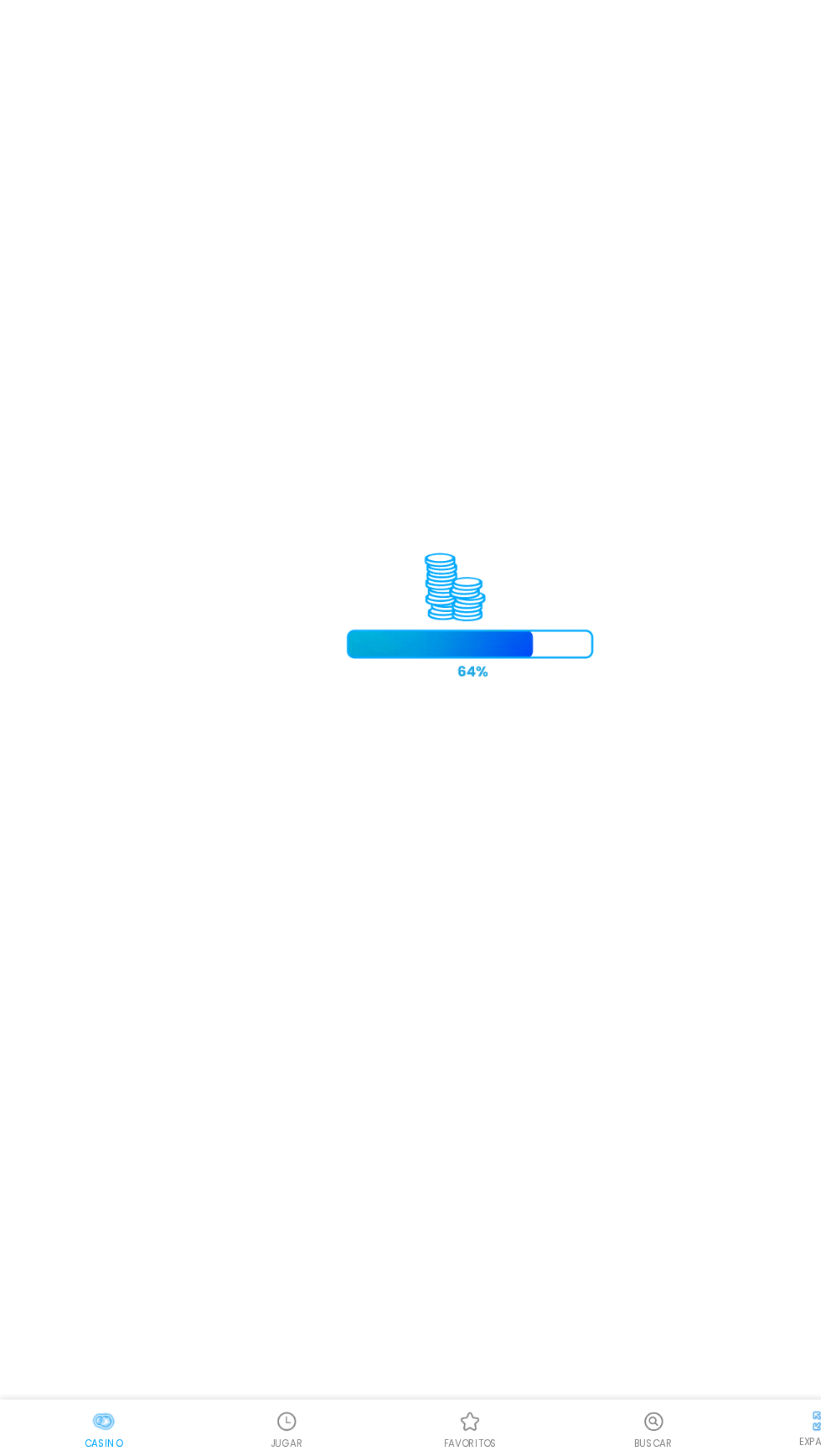 click on "Buscar" at bounding box center [571, 1431] 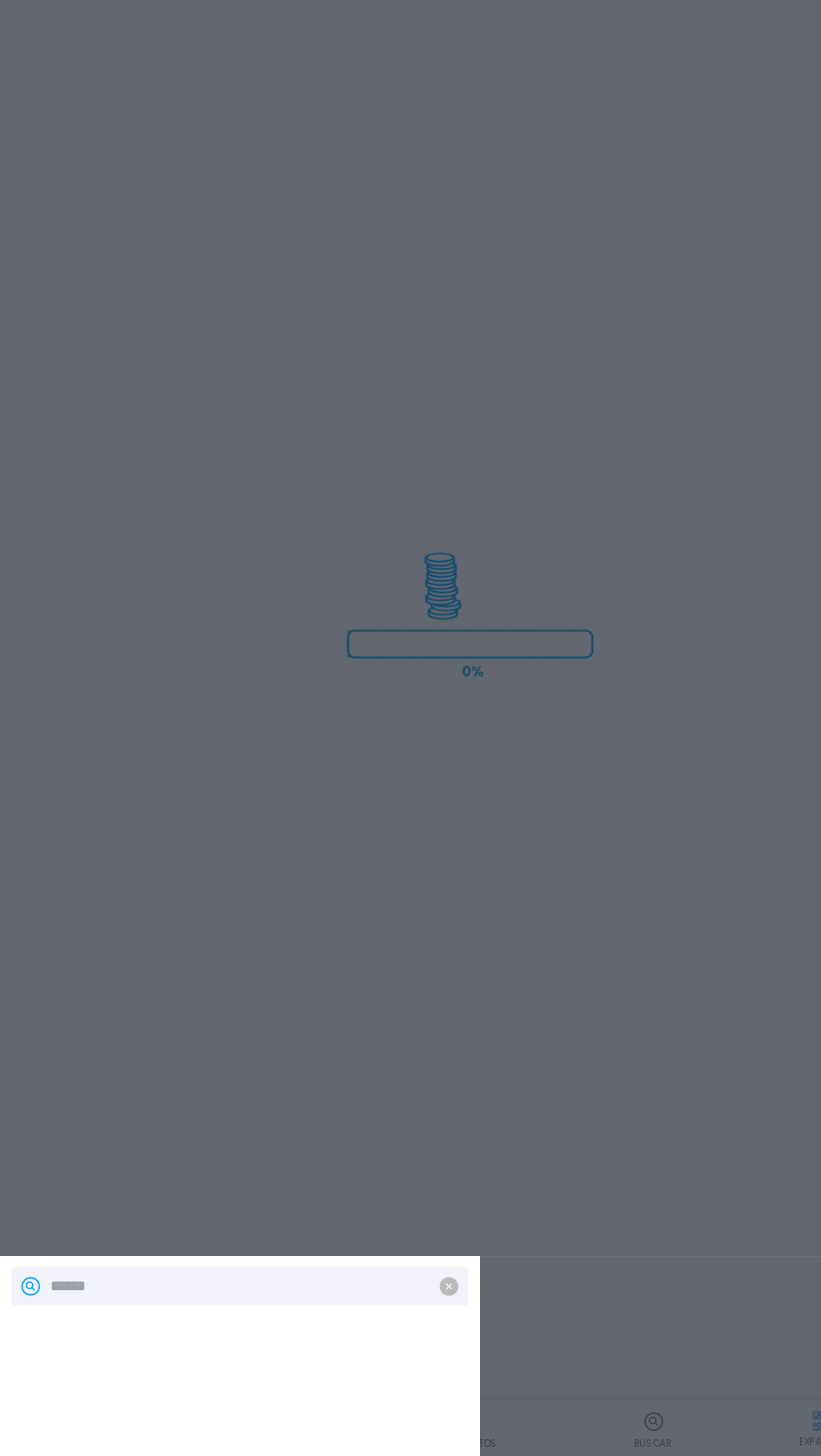 click at bounding box center [410, 728] 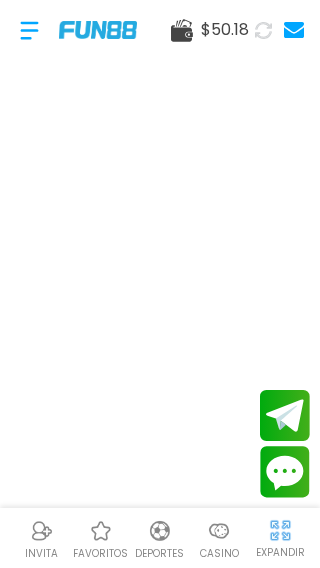 click at bounding box center [219, 531] 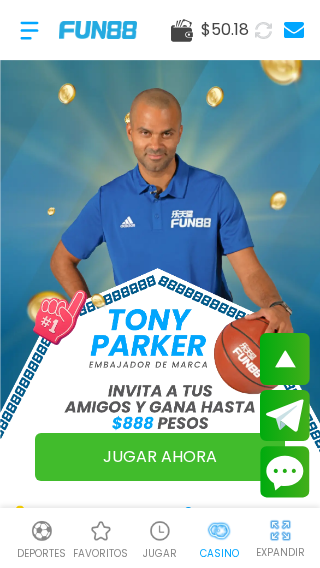 scroll, scrollTop: 484, scrollLeft: 0, axis: vertical 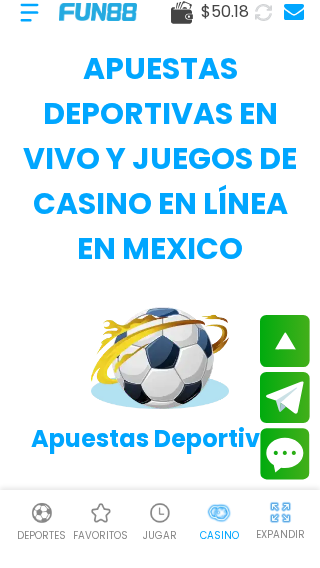 click at bounding box center [219, 531] 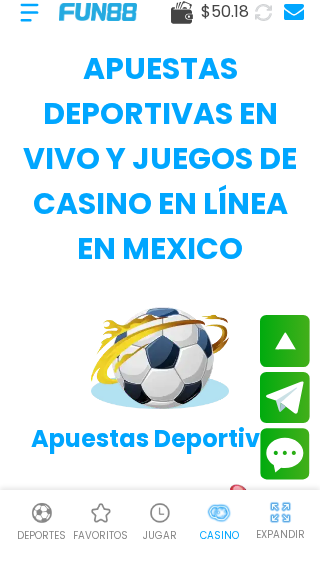 click on "Deportes favoritos JUGAR Casino EXPANDIR" at bounding box center [160, 538] 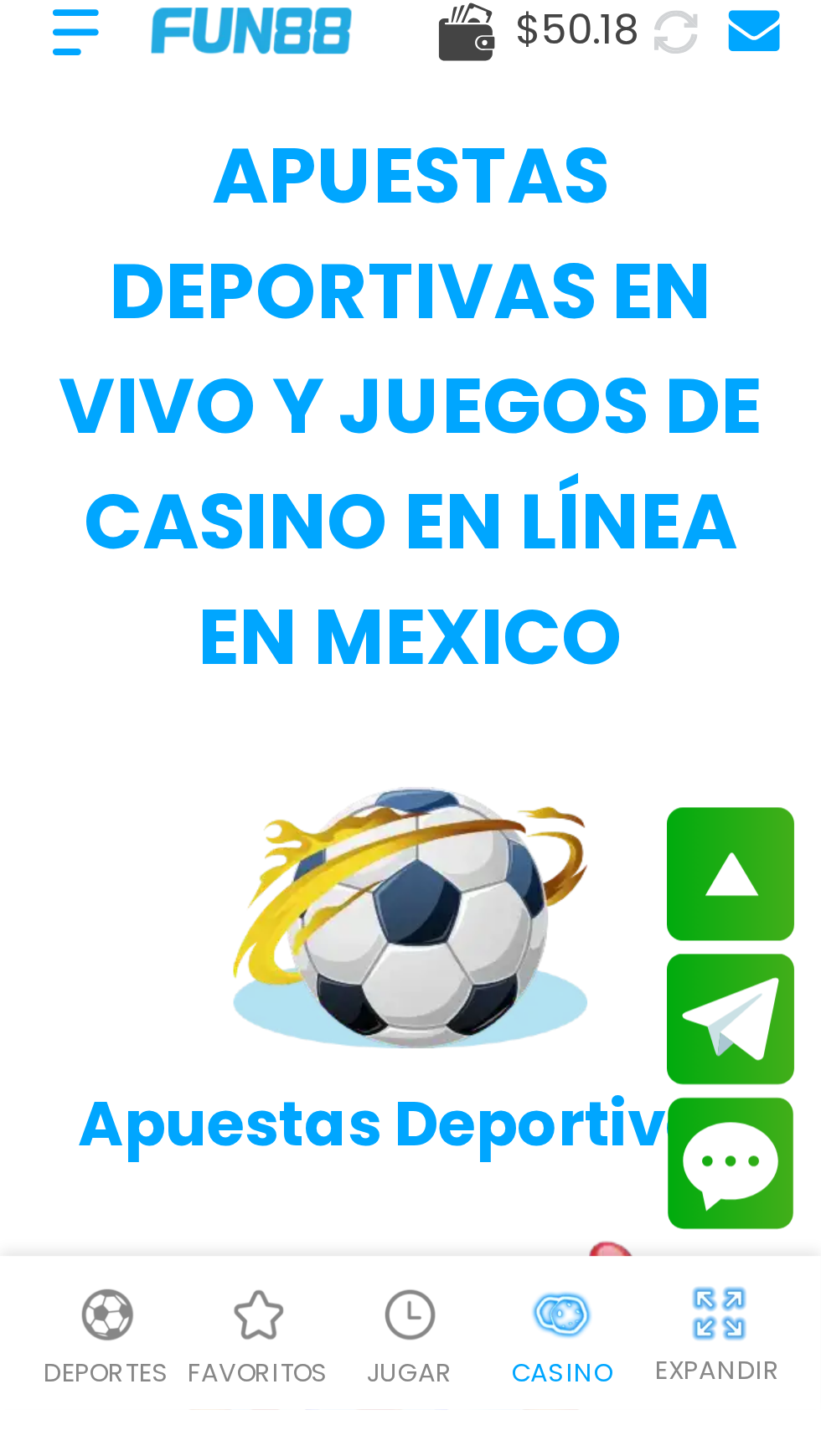 scroll, scrollTop: 0, scrollLeft: 0, axis: both 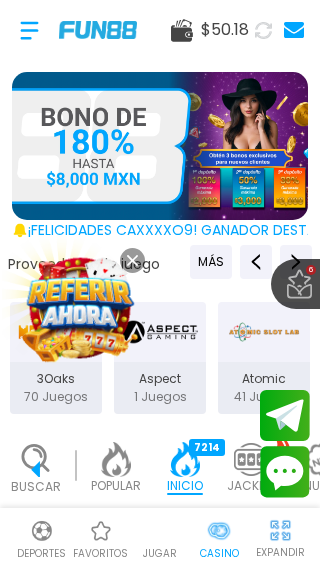 click at bounding box center [56, 332] 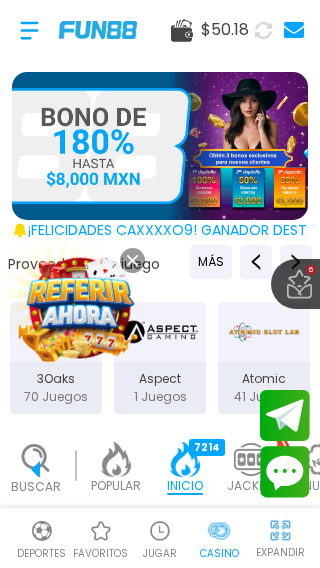 click on "POPULAR" at bounding box center [116, 486] 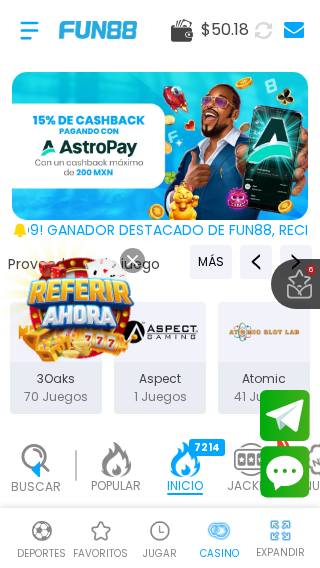 click at bounding box center [116, 459] 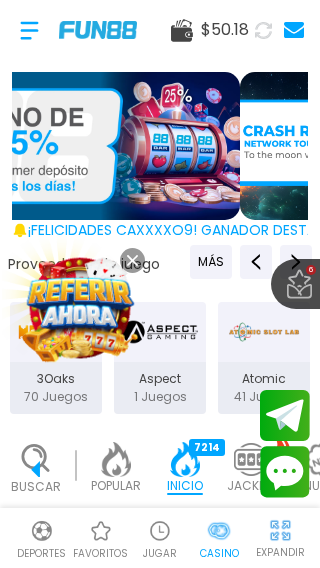 click at bounding box center [160, 562] 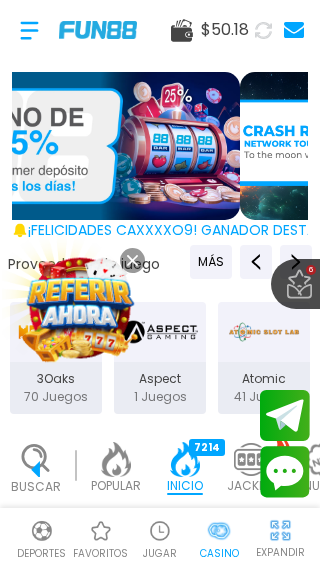 click on "40" at bounding box center [143, 447] 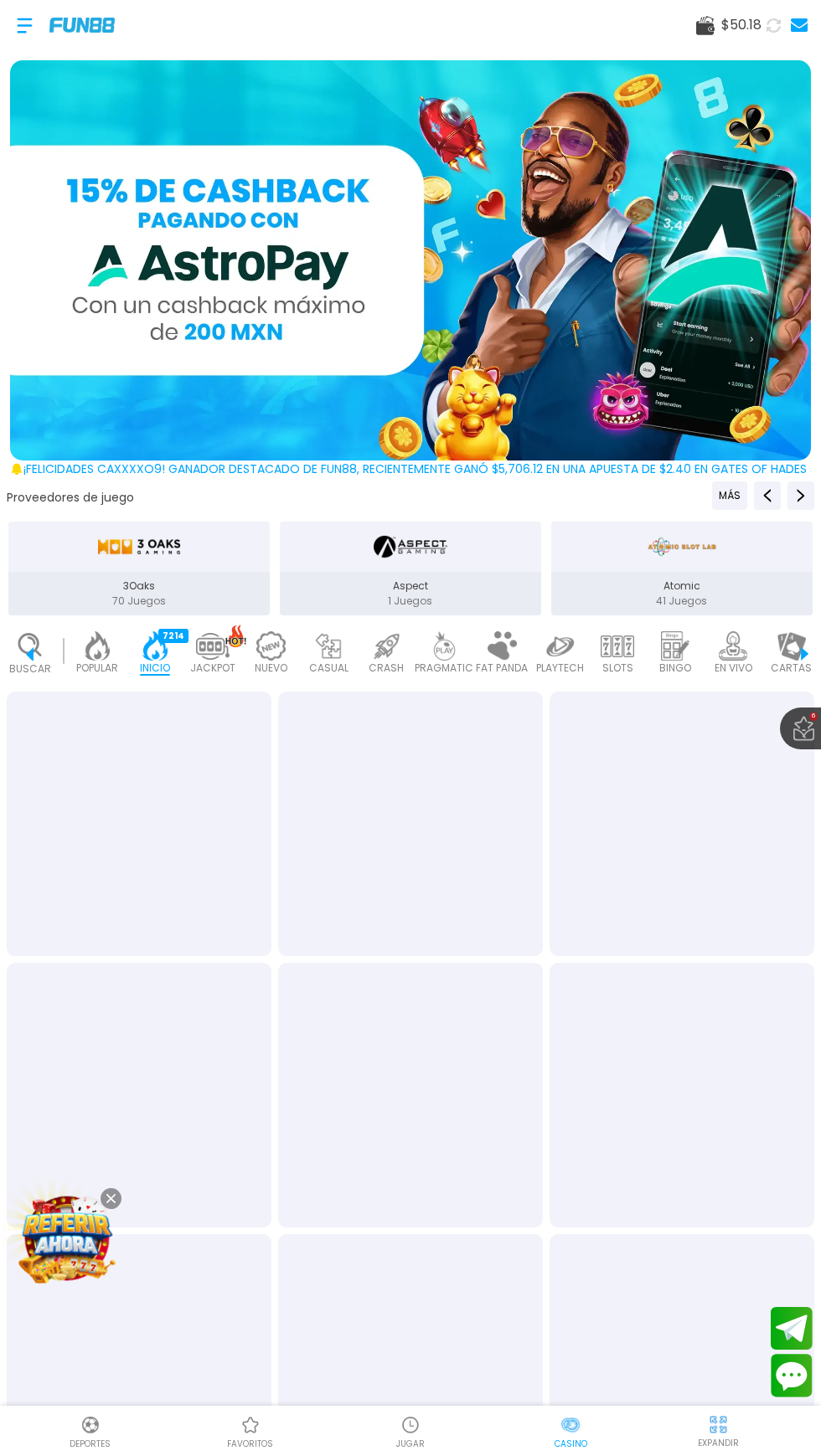 scroll, scrollTop: 0, scrollLeft: 42, axis: horizontal 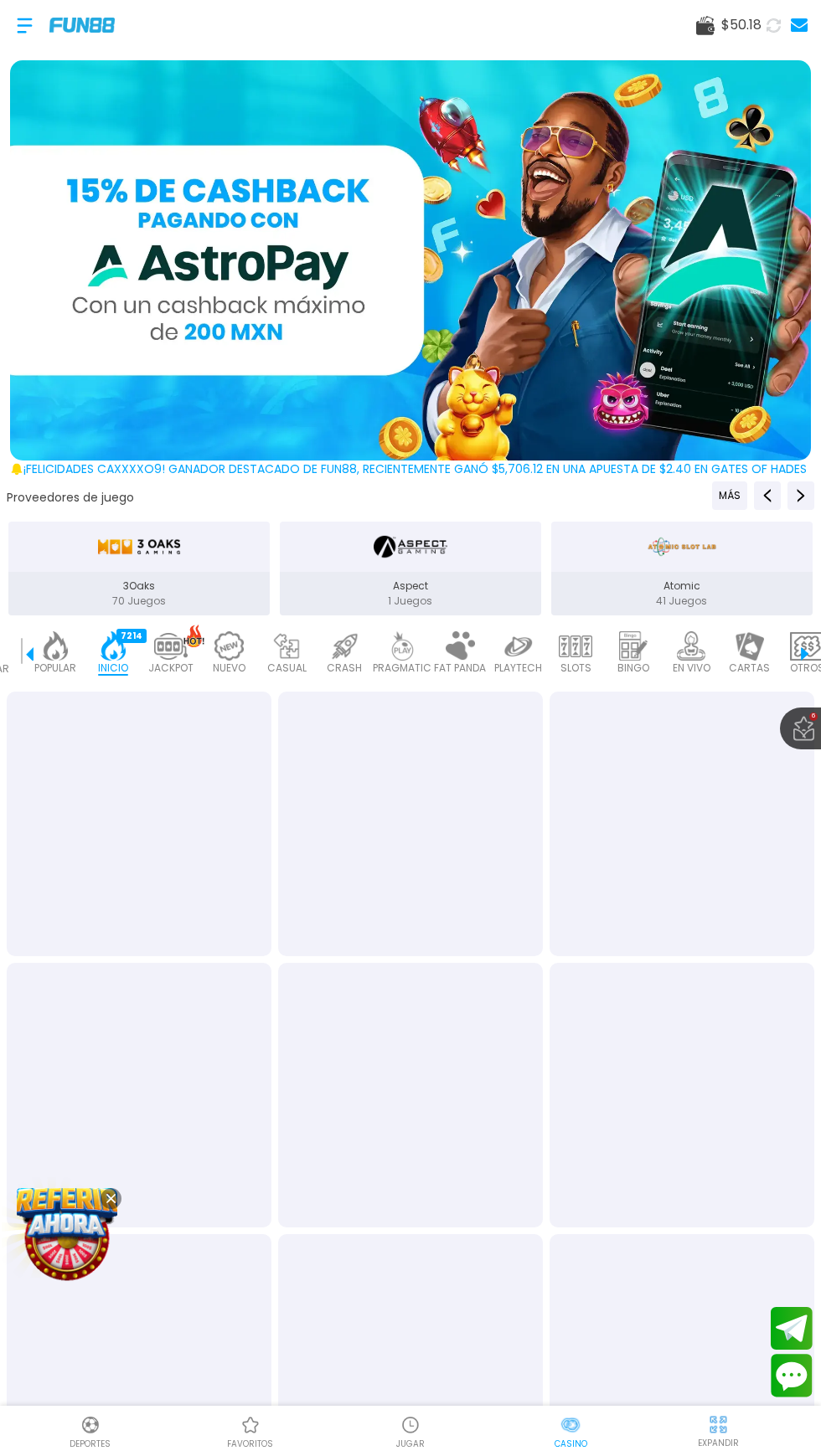 click on "40" at bounding box center (78, 635) 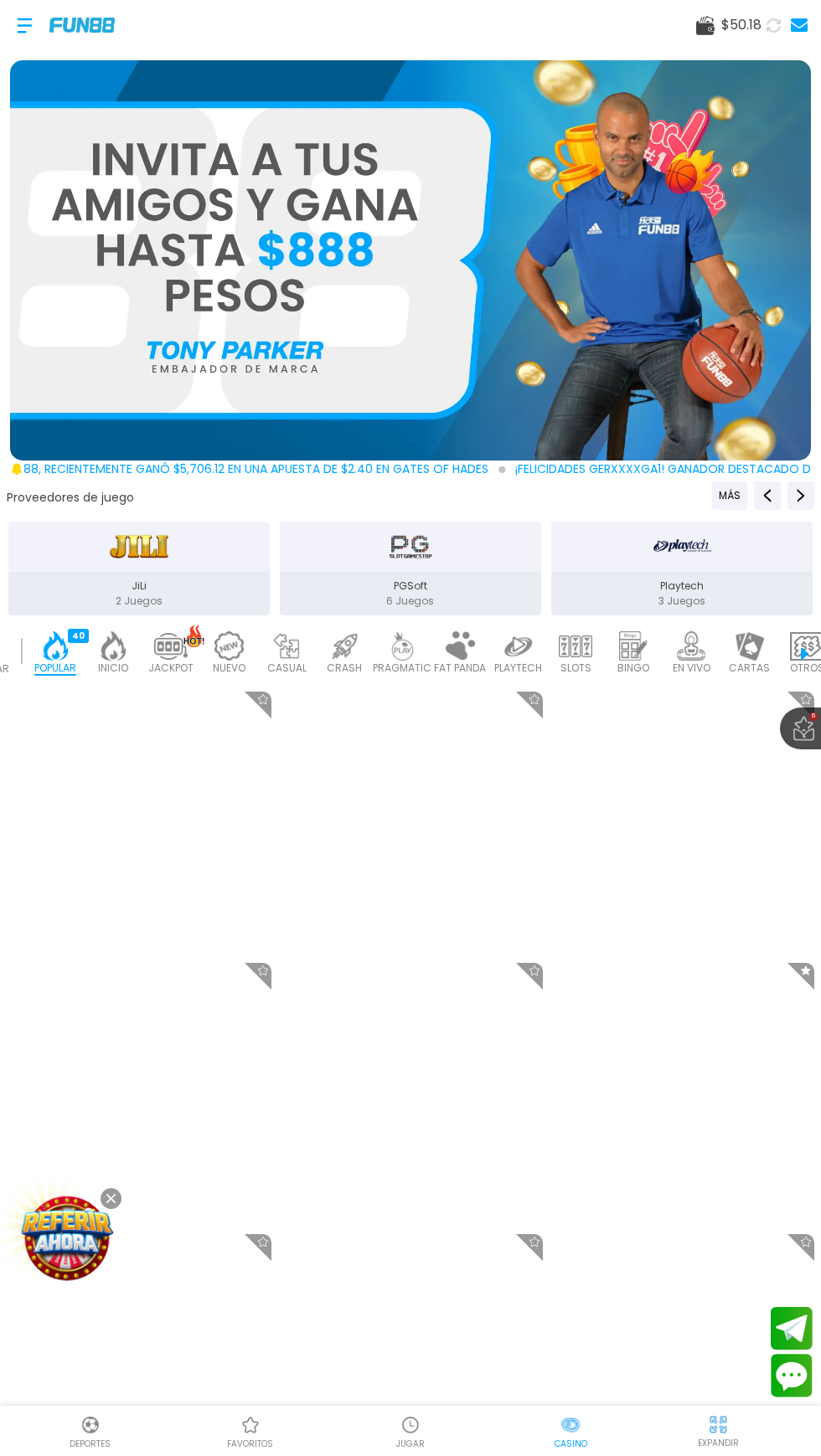 click at bounding box center [111, 1198] 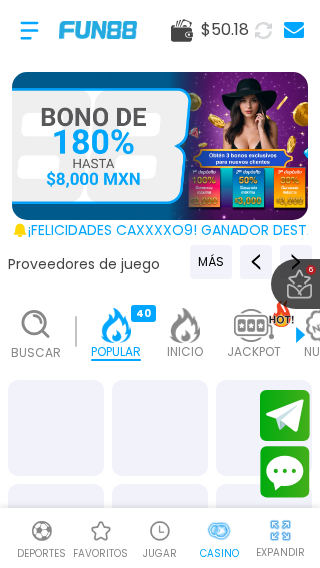 scroll, scrollTop: 0, scrollLeft: 0, axis: both 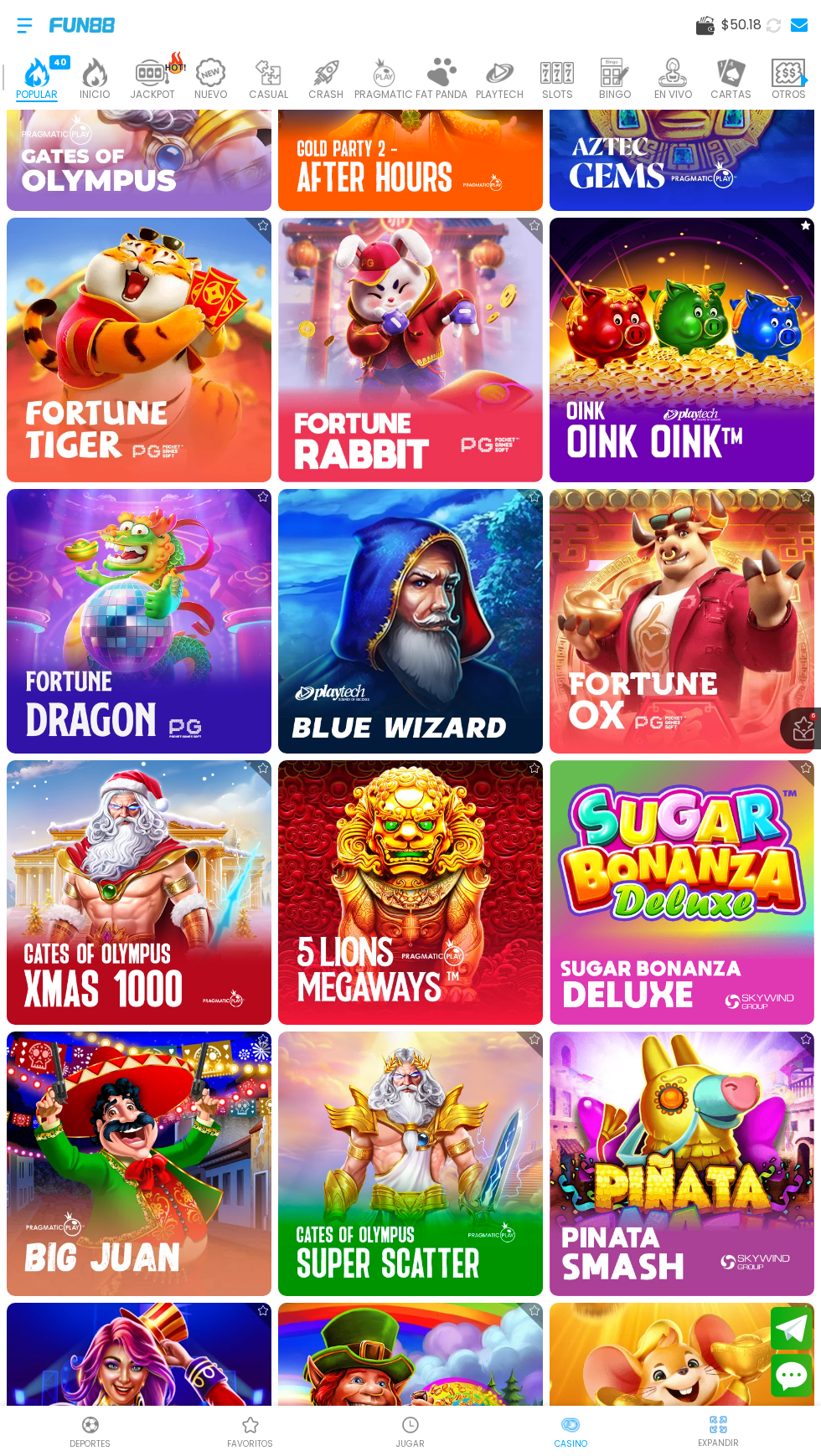 click at bounding box center (410, 1164) 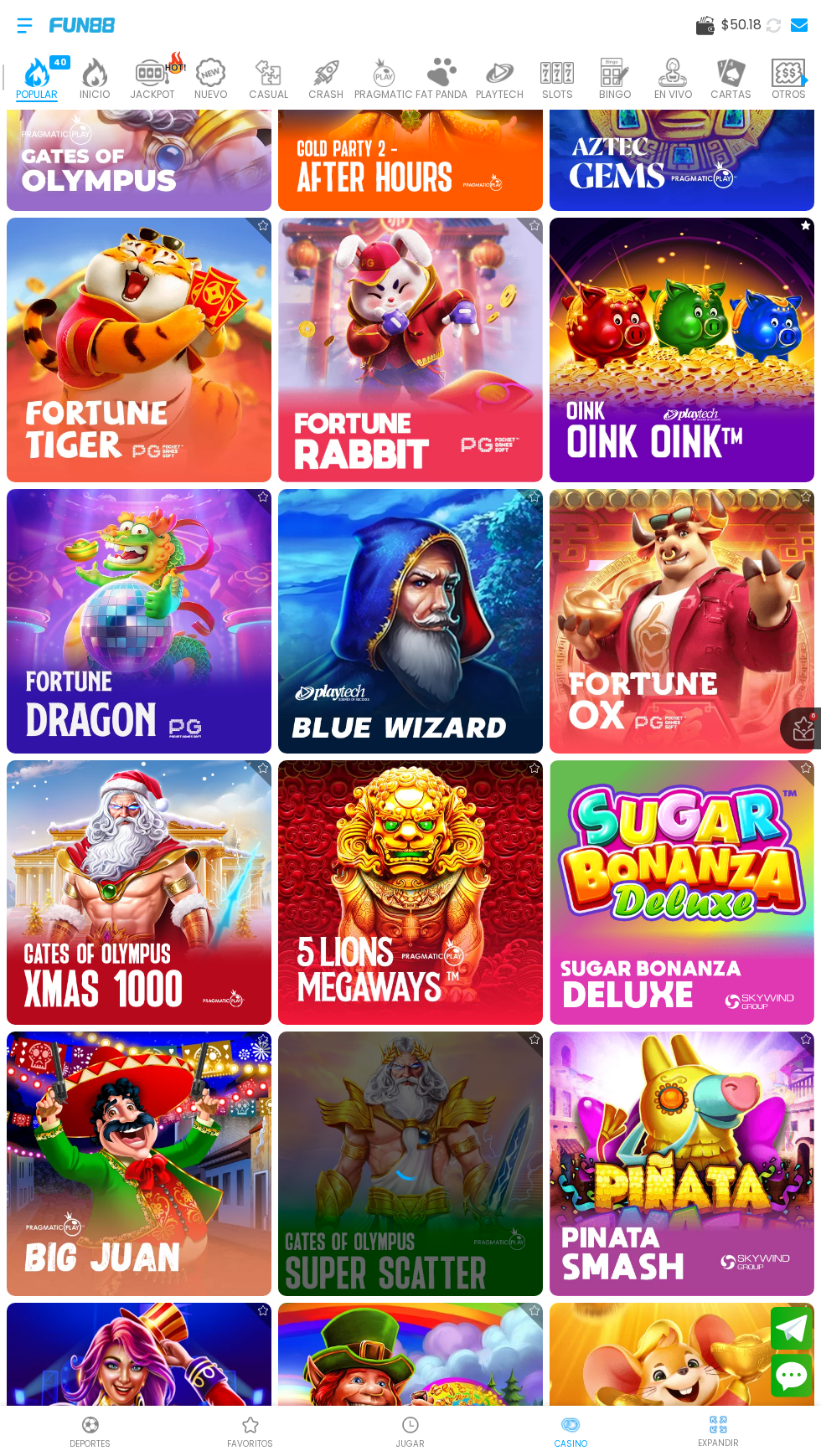 click on "$ 50.18 6 favoritos ¡FELICIDADES caxxxxo9! GANADOR DESTACADO DE FUN88, RECIENTEMENTE GANÓ $5,706.12 EN UNA APUESTA DE $2.40 EN Gates of Hades ¡FELICIDADES gerxxxxga1! GANADOR DESTACADO DE FUN88, RECIENTEMENTE GANÓ $6,000.00 EN UNA APUESTA DE $60.00 EN Fortune Mouse ¡FELICIDADES asxxxat! GANADOR DESTACADO DE FUN88, RECIENTEMENTE GANÓ $16,447.50 EN UNA APUESTA DE $180.00 EN Cosmic Cash Proveedores de juego MÁS JiLi 2   Juegos PGSoft 6   Juegos Playtech 3   Juegos PragmaticPlay 19   Juegos Skywind 9   Juegos Zitro 1   Juegos Buscar POPULAR 40 INICIO 7214 JACKPOT 133 NUEVO 977 CASUAL 17 CRASH 33 PRAGMATIC 492 FAT PANDA 9 PLAYTECH 41 SLOTS 6365 BINGO 142 EN VIVO 851 CARTAS 194 OTROS 330 Información Sobre Nosotros Términos y condiciones Juego Responsable Aviso de privacidad y cookies del sitio Programa de afiliación Mecánica de apuestas Condiciones de apuesta Nuestras Secciones Deportes Juegos popular inicio jackpot nuevo casual crash" at bounding box center (410, 753) 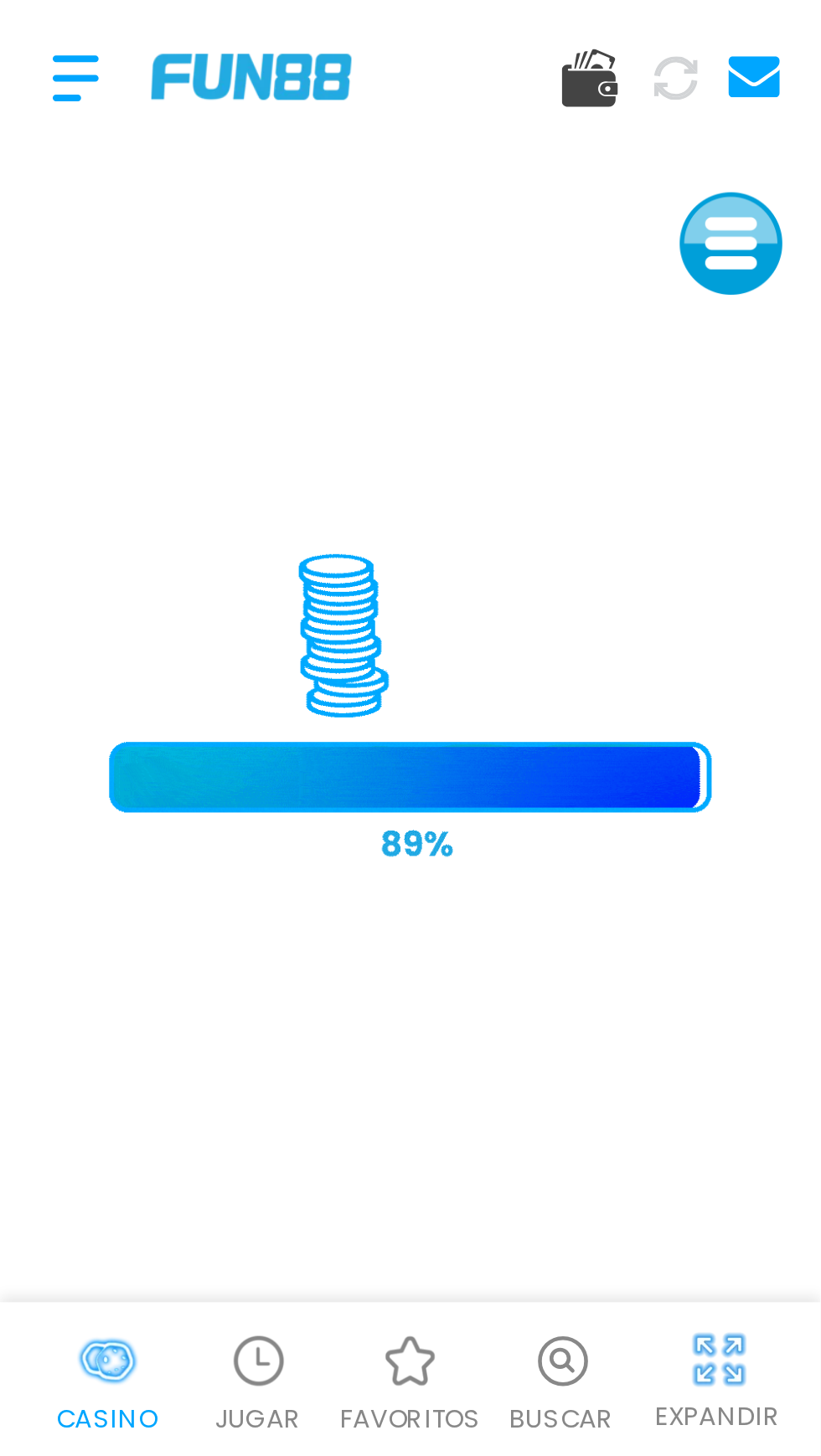 scroll, scrollTop: 0, scrollLeft: 0, axis: both 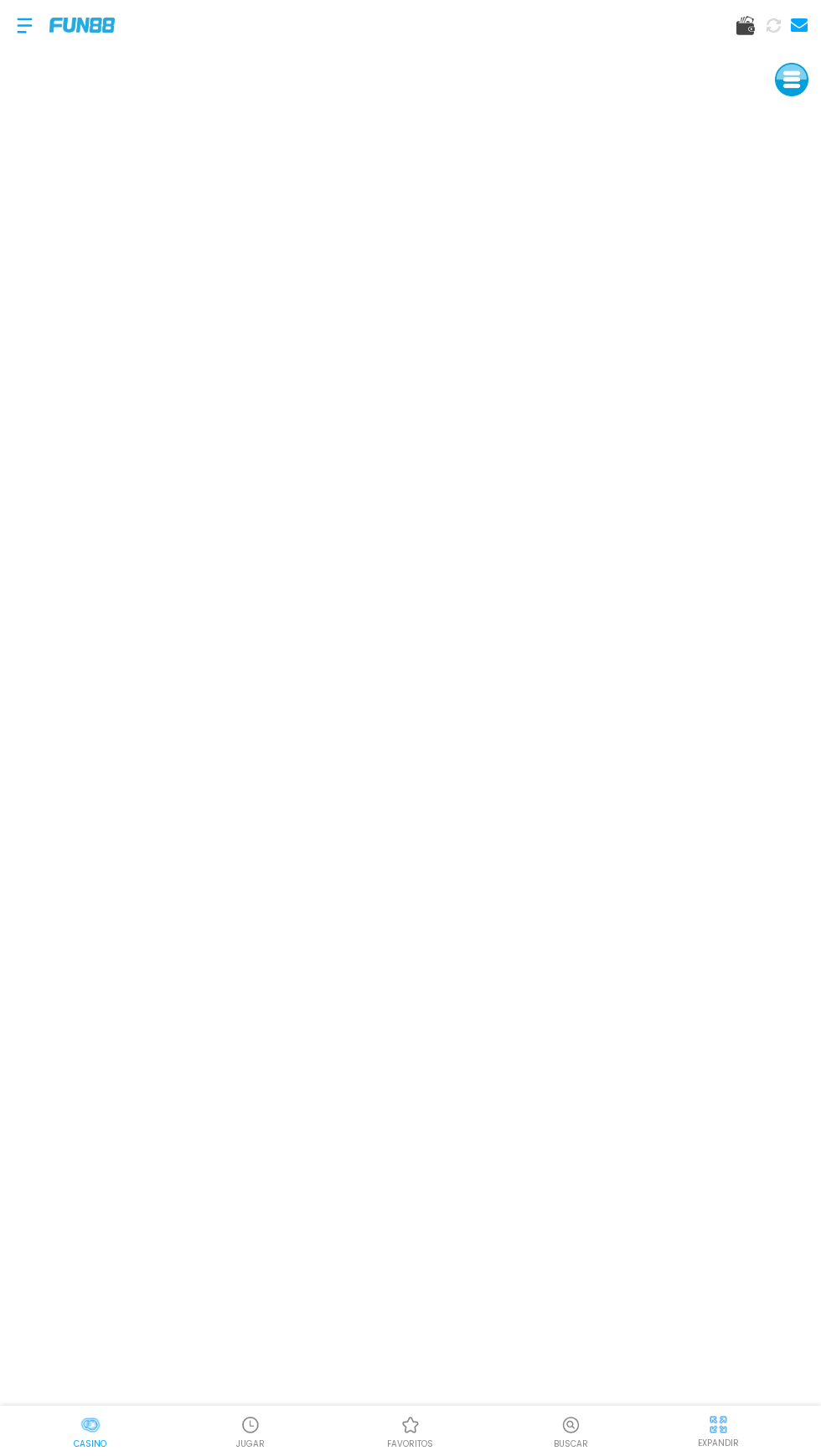 click on "Casino JUGAR favoritos Buscar EXPANDIR" at bounding box center (410, 728) 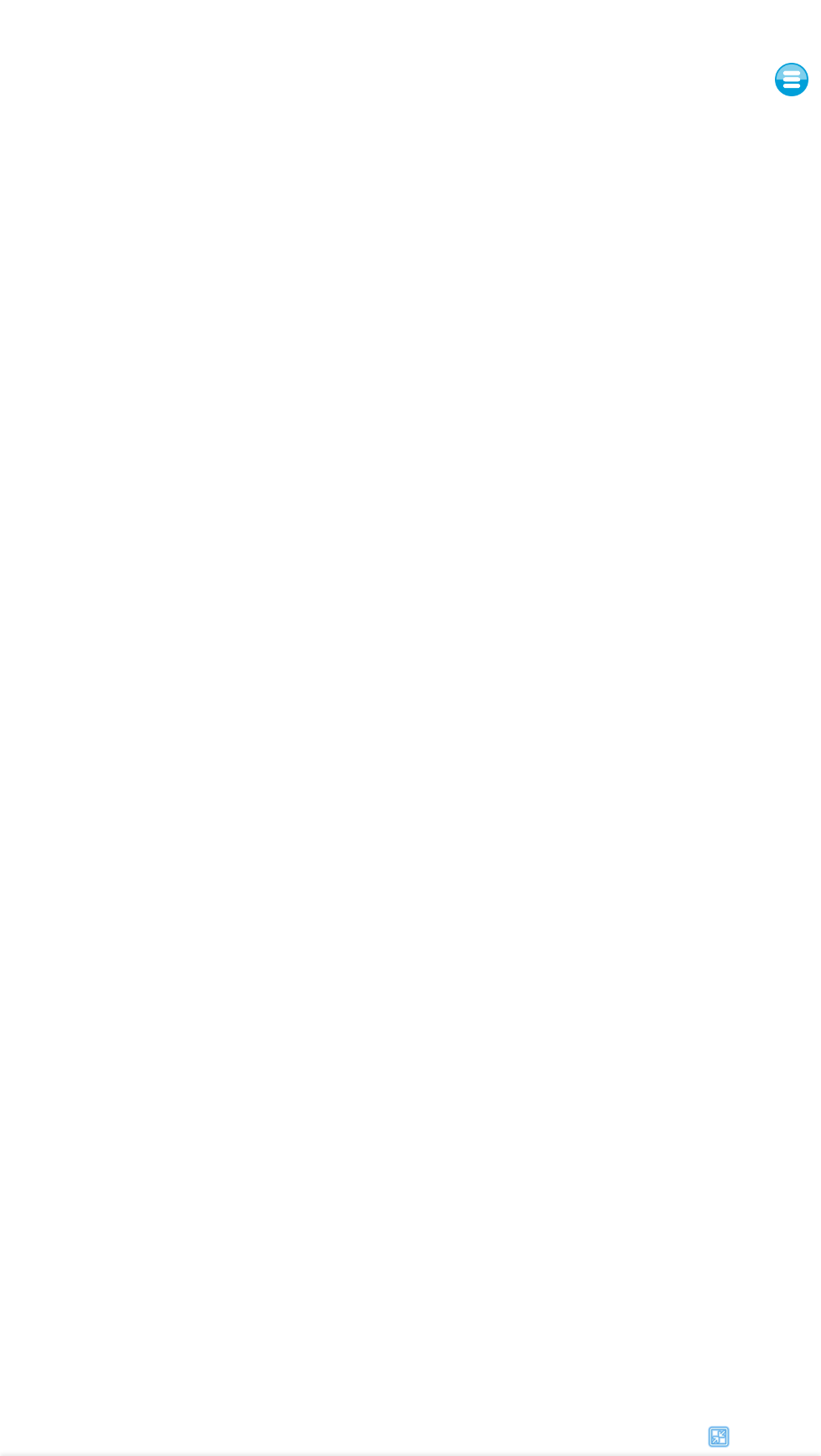 click on "Casino JUGAR favoritos Buscar" at bounding box center (410, 728) 